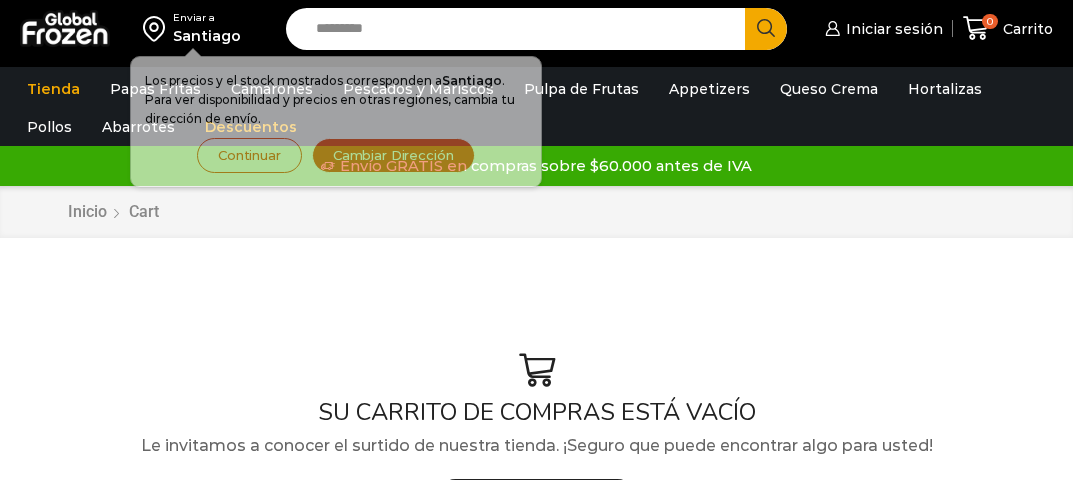 scroll, scrollTop: 0, scrollLeft: 0, axis: both 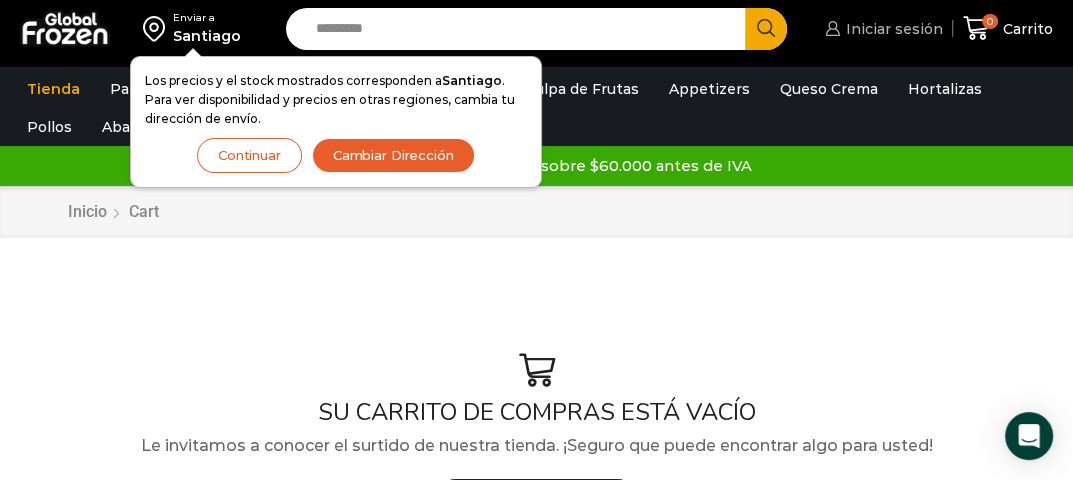 click on "Iniciar sesión" at bounding box center (892, 29) 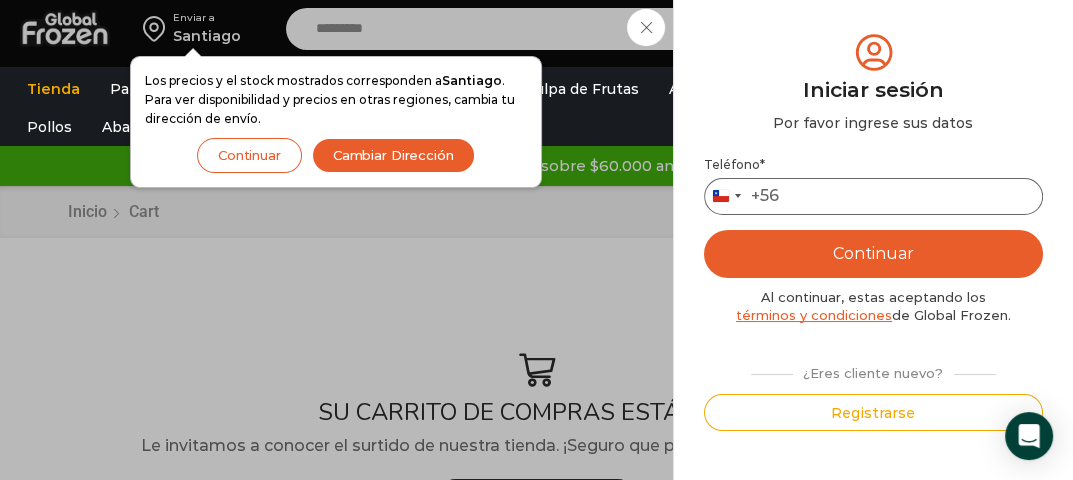 click on "Teléfono
*" at bounding box center (873, 196) 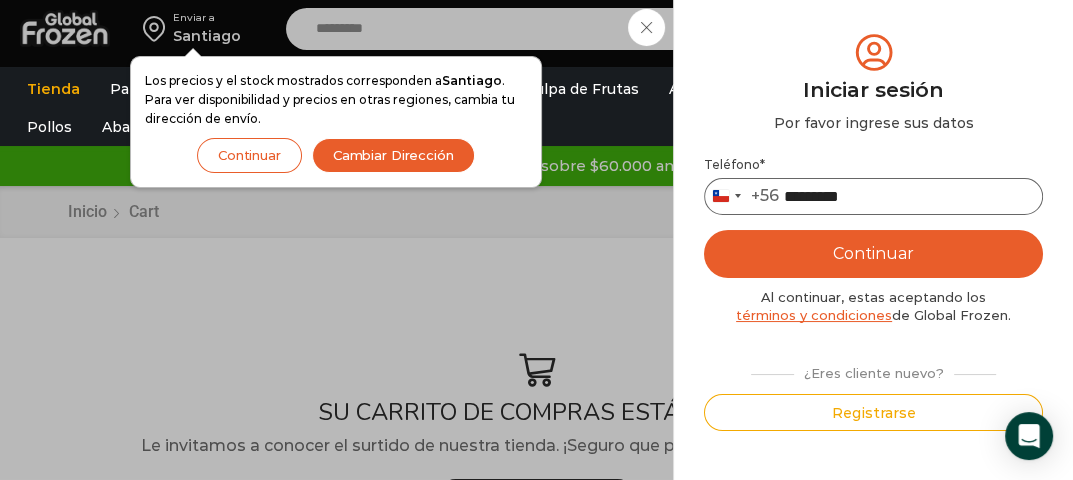 type on "*********" 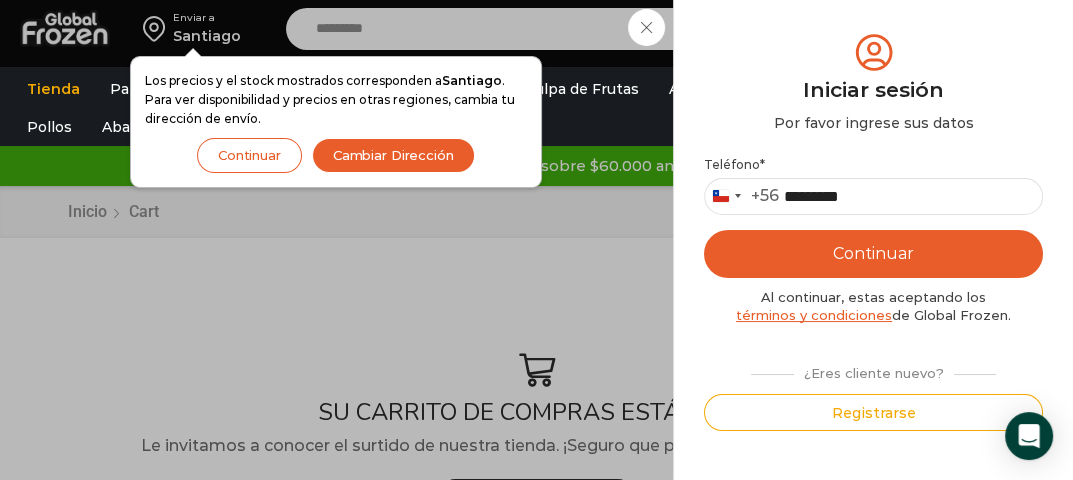 click on "Continuar" at bounding box center [873, 254] 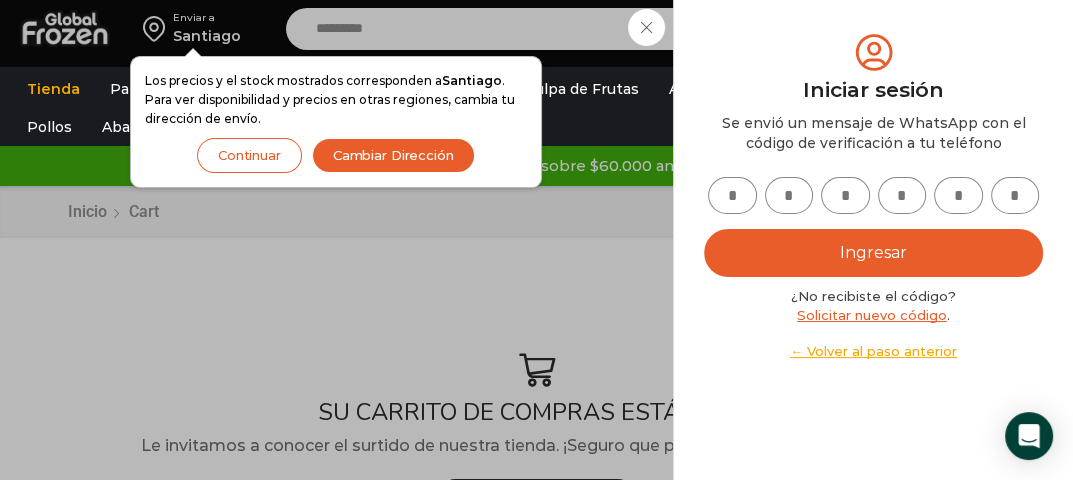 click at bounding box center [732, 195] 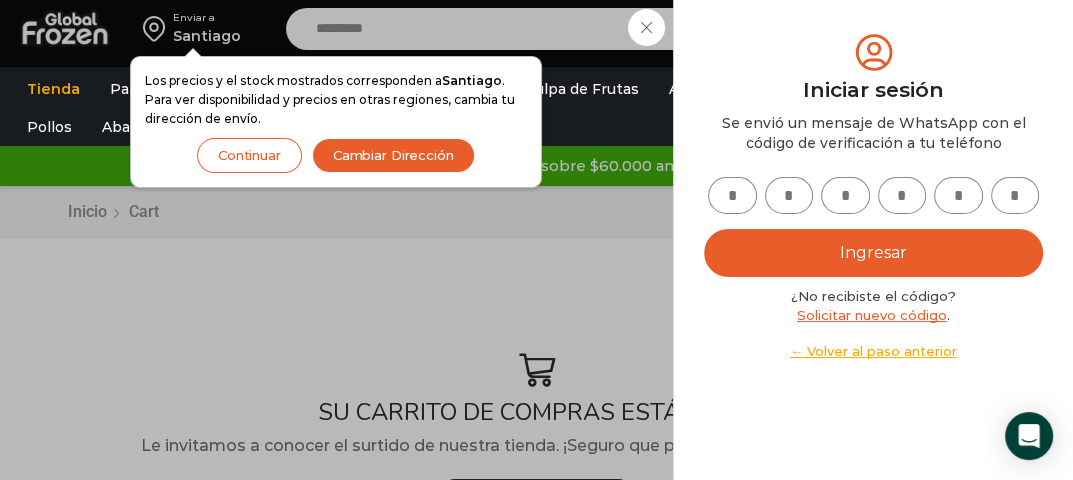 type on "*" 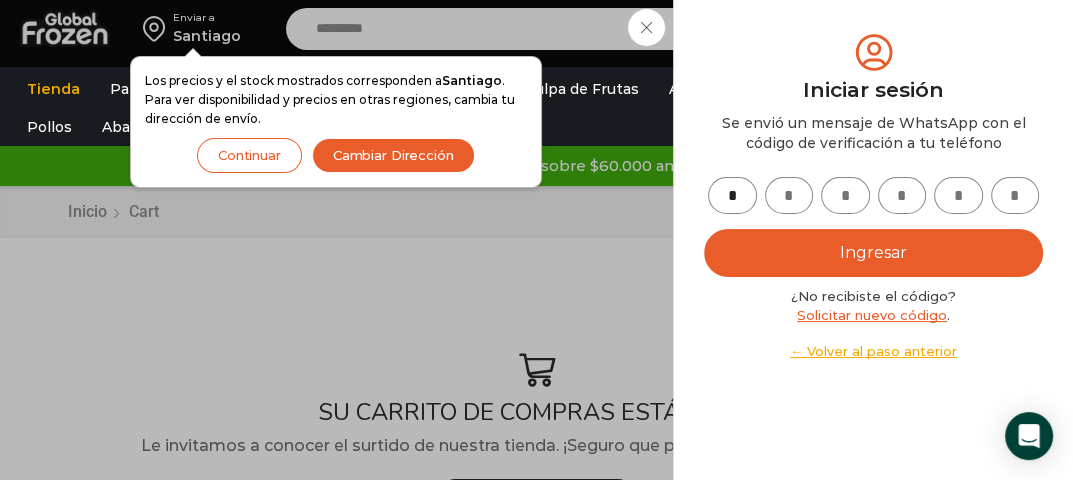 type on "*" 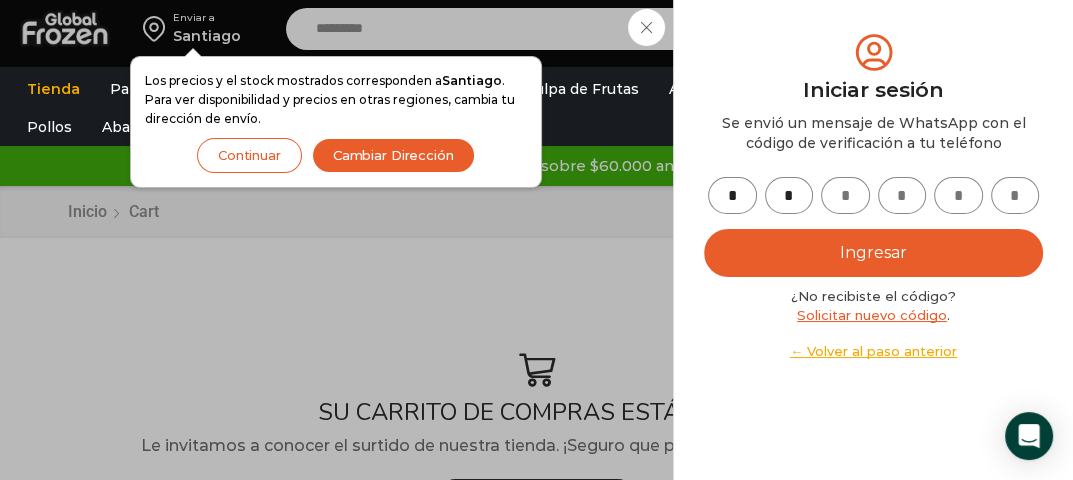 type on "*" 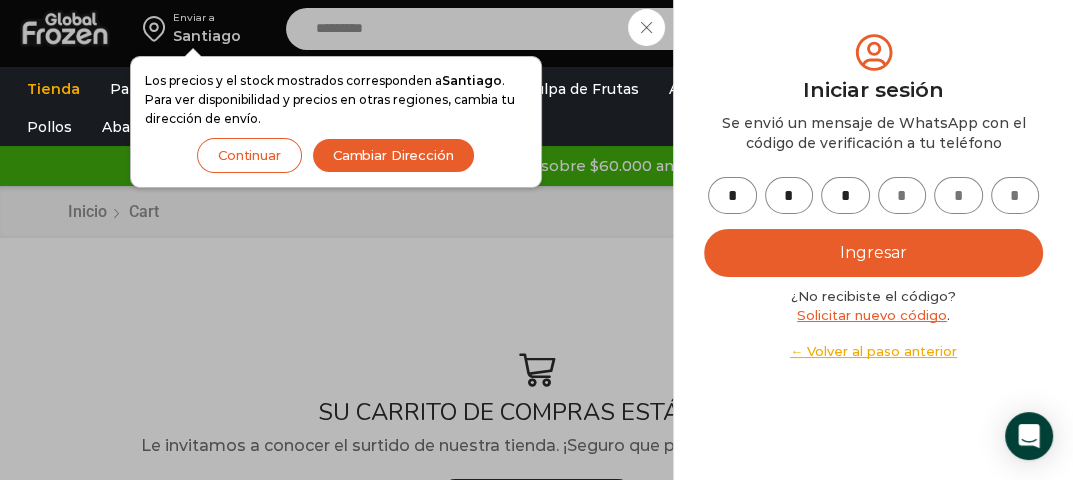 type on "*" 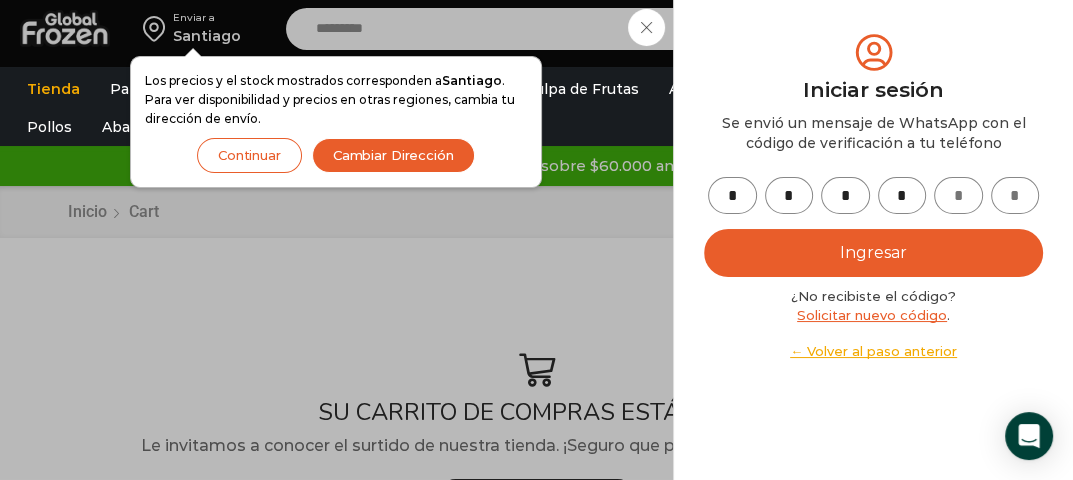 type on "*" 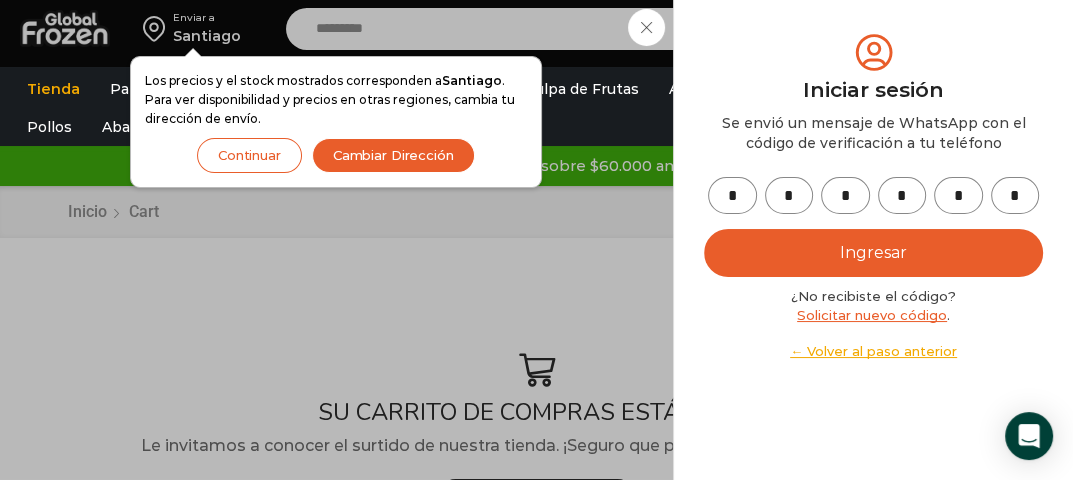 type on "*" 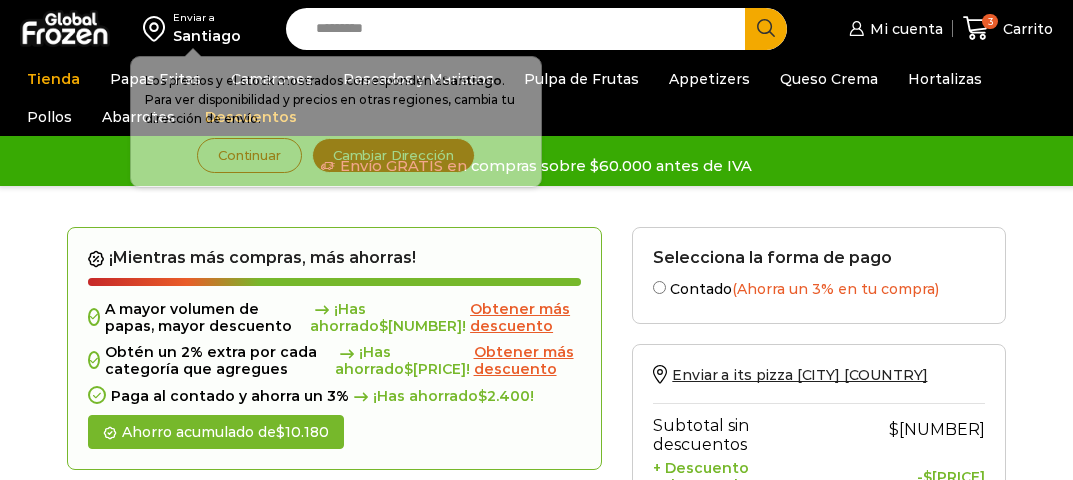 scroll, scrollTop: 0, scrollLeft: 0, axis: both 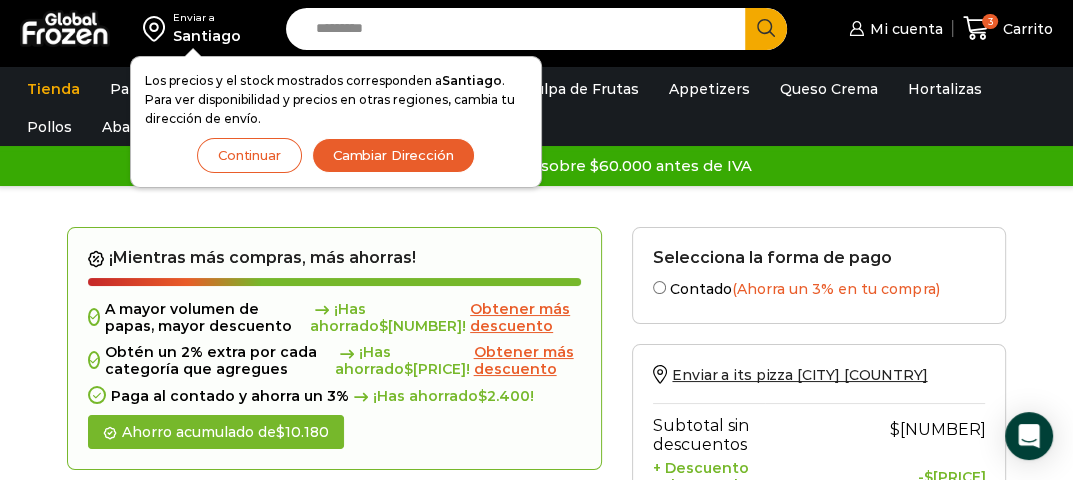 click at bounding box center [193, 53] 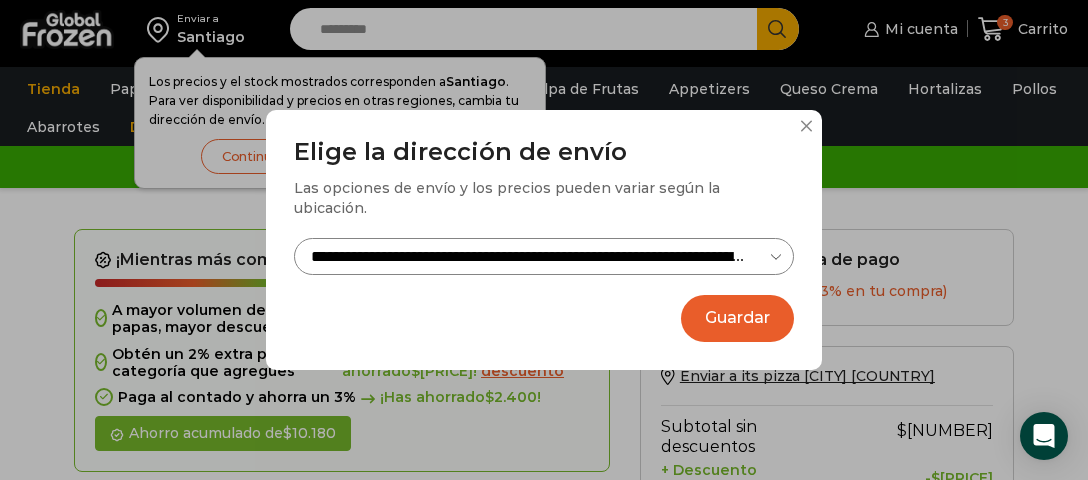 click on "Guardar" at bounding box center (737, 318) 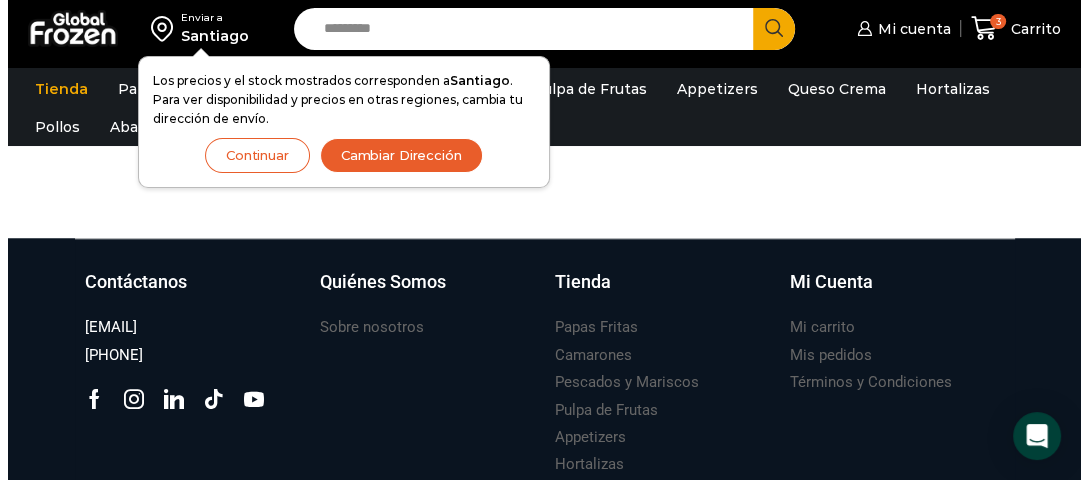 scroll, scrollTop: 900, scrollLeft: 0, axis: vertical 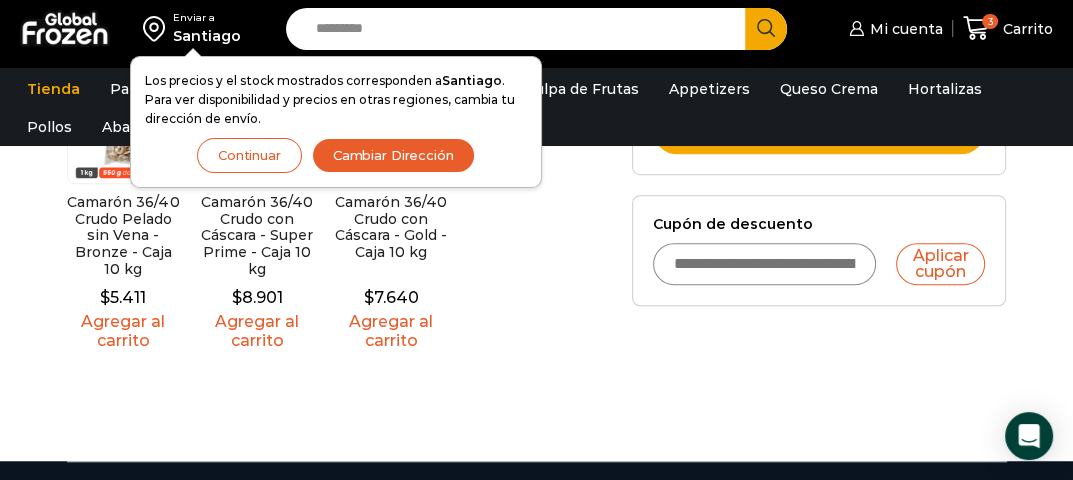 click on "Cambiar Dirección" at bounding box center (393, 155) 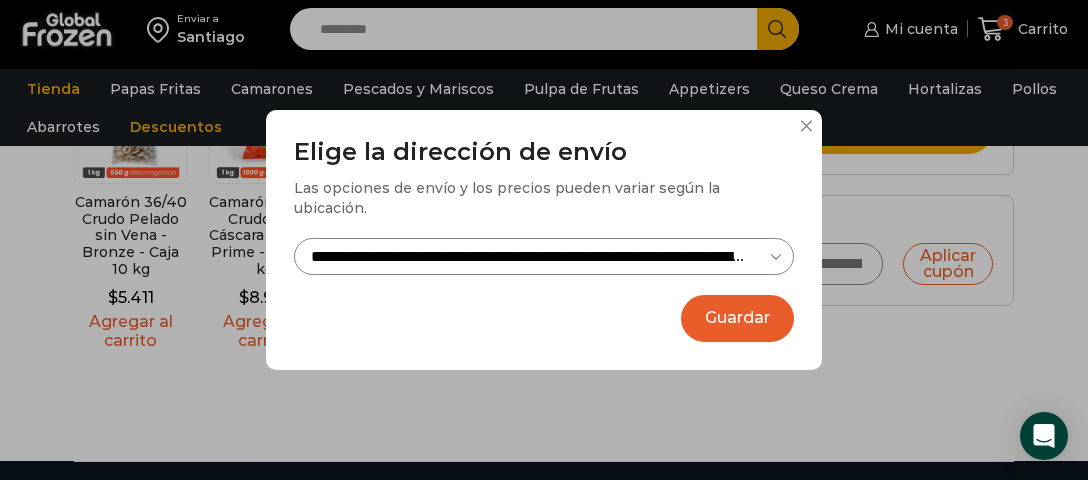click on "**********" at bounding box center (544, 256) 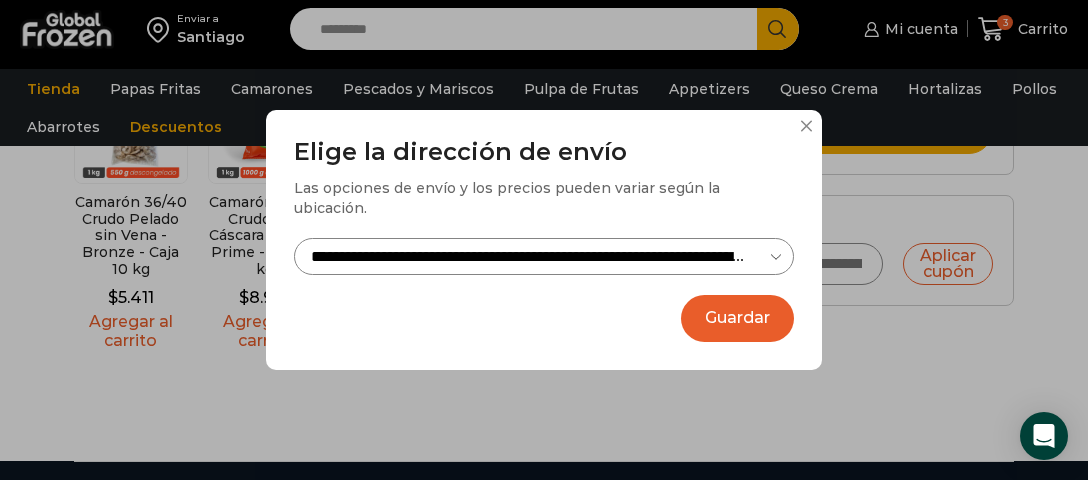 click on "Guardar" at bounding box center [737, 318] 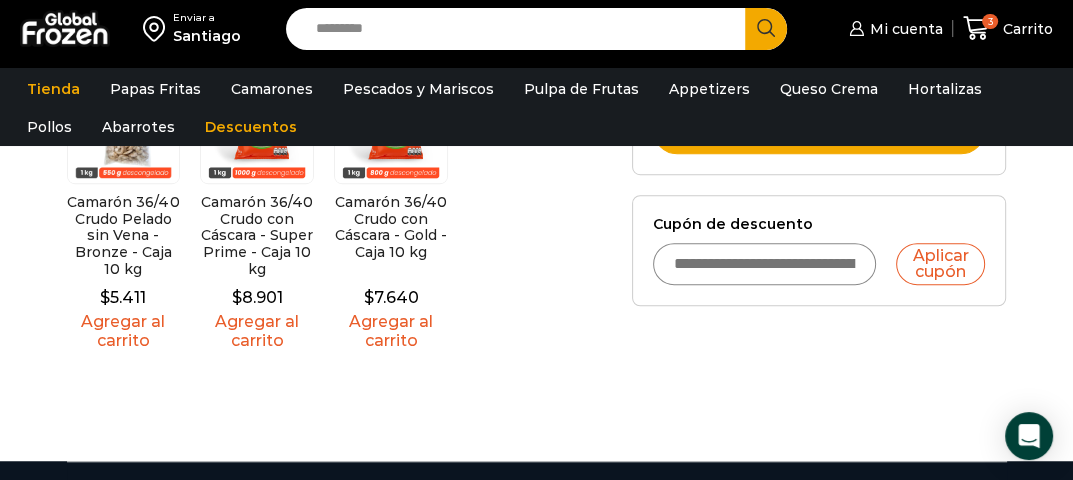 click on "Santiago" at bounding box center [207, 36] 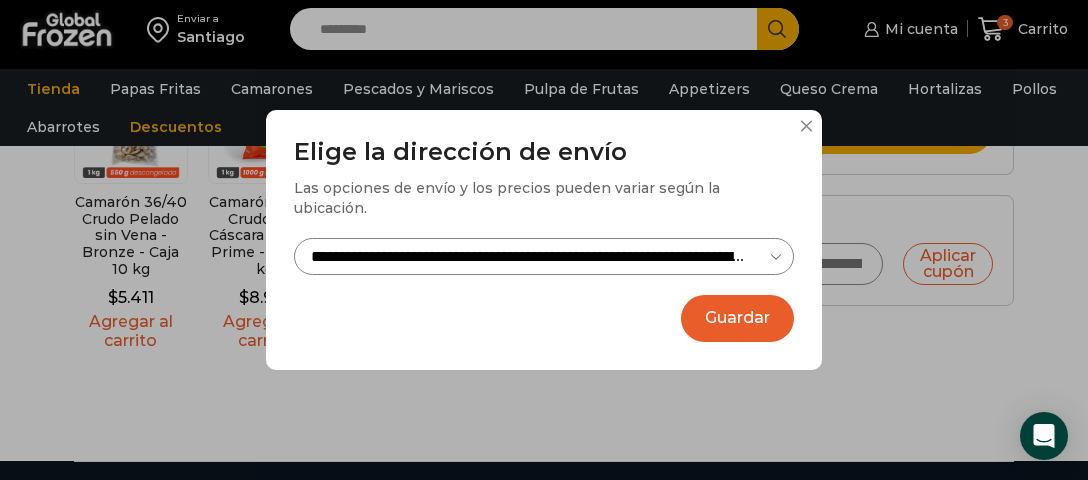 click on "**********" at bounding box center [544, 256] 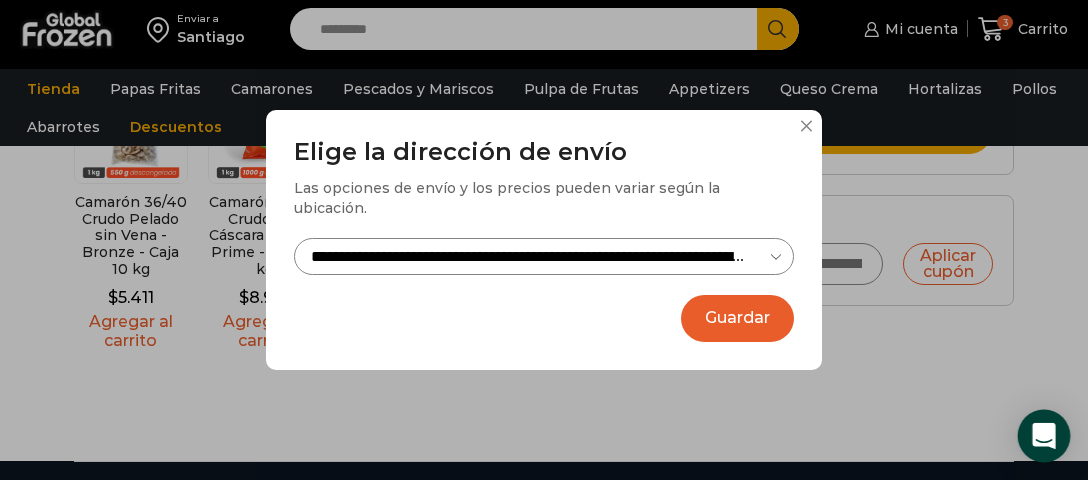 click 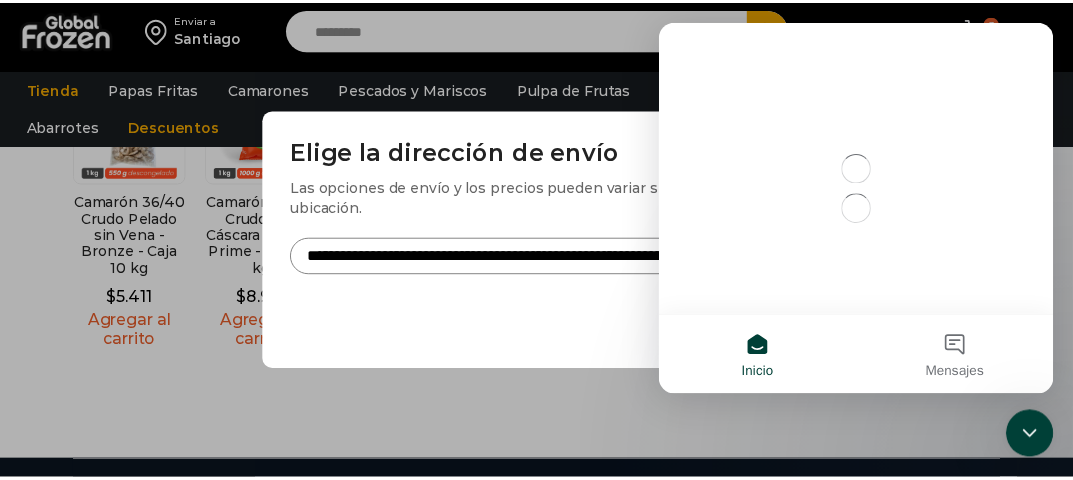 scroll, scrollTop: 0, scrollLeft: 0, axis: both 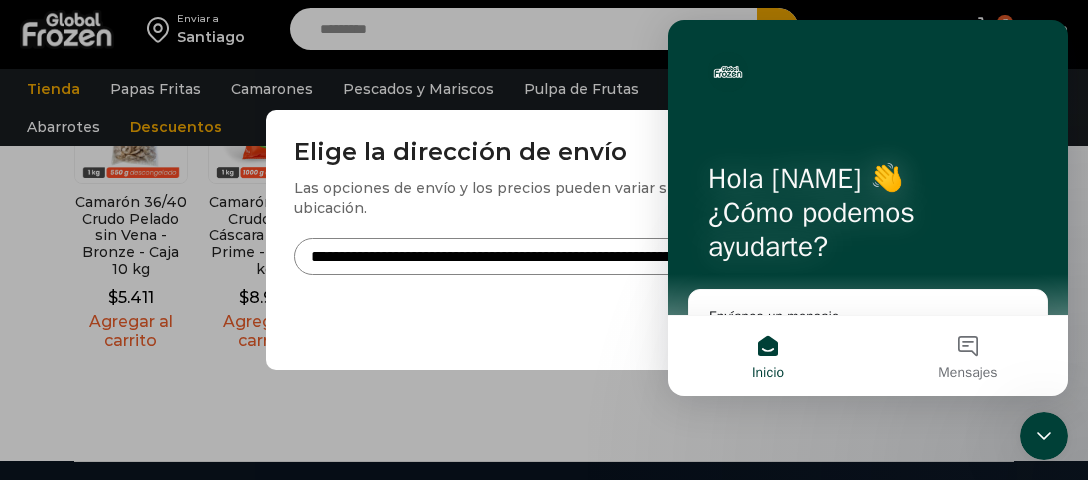 click on "**********" at bounding box center [544, 240] 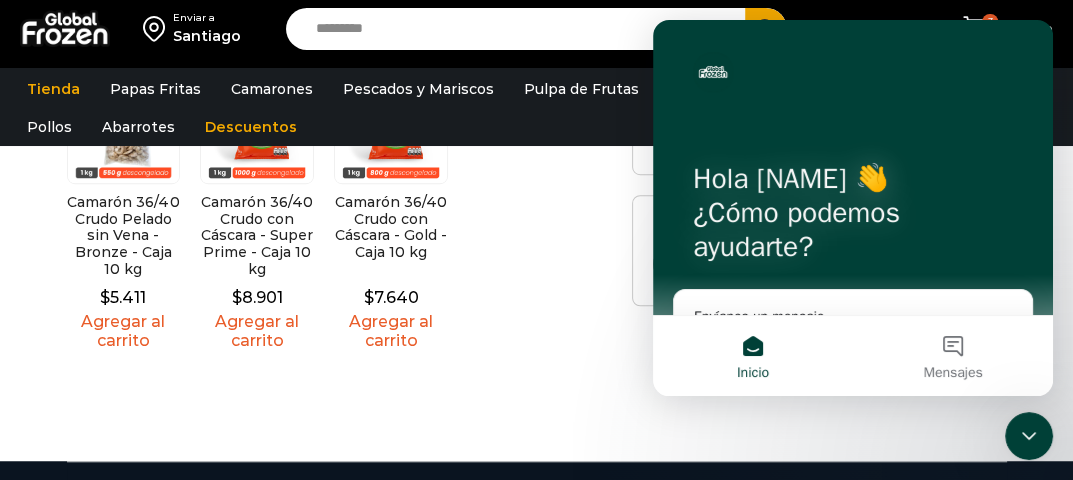 click on "Carrito de compras  Checkout Estado del pedido
¡Mientras más compras, más ahorras!
A mayor volumen de papas, mayor descuento   ¡Has ahorrado  $ 6.920 ! Obtener más descuento
Obtén un 2% extra por cada categoría que agregues   ¡Has ahorrado  $ 860 ! Obtener más descuento
Paga al contado y ahorra un 3%   ¡Has ahorrado  $ 2.400 !
Ahorro acumulado de  $ 10.180
Thumbnail image
Producto
Precio
Sku
Cantidad
Subtotal
Eliminar artículo
Aceite Fritura Global Frozen – Caja 20 litros" at bounding box center (537, -122) 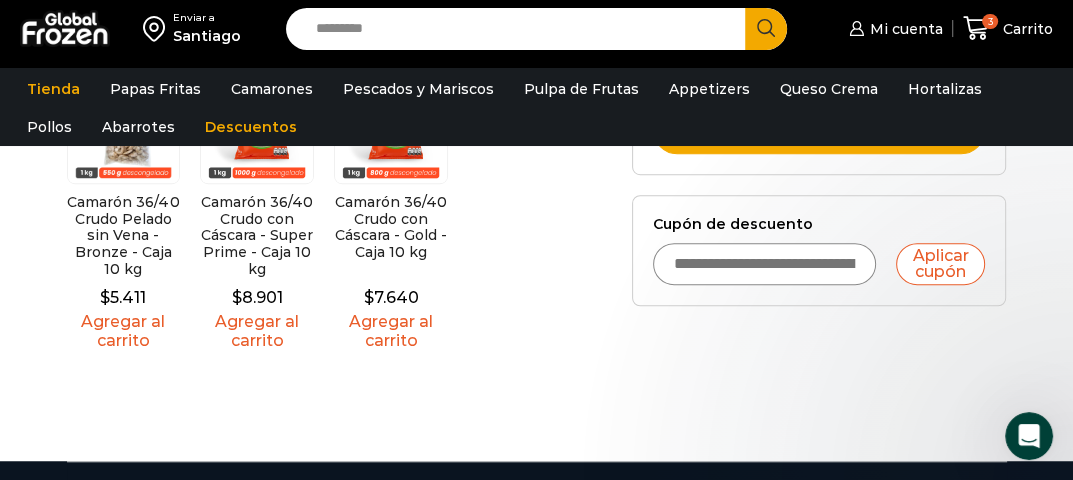 scroll, scrollTop: 0, scrollLeft: 0, axis: both 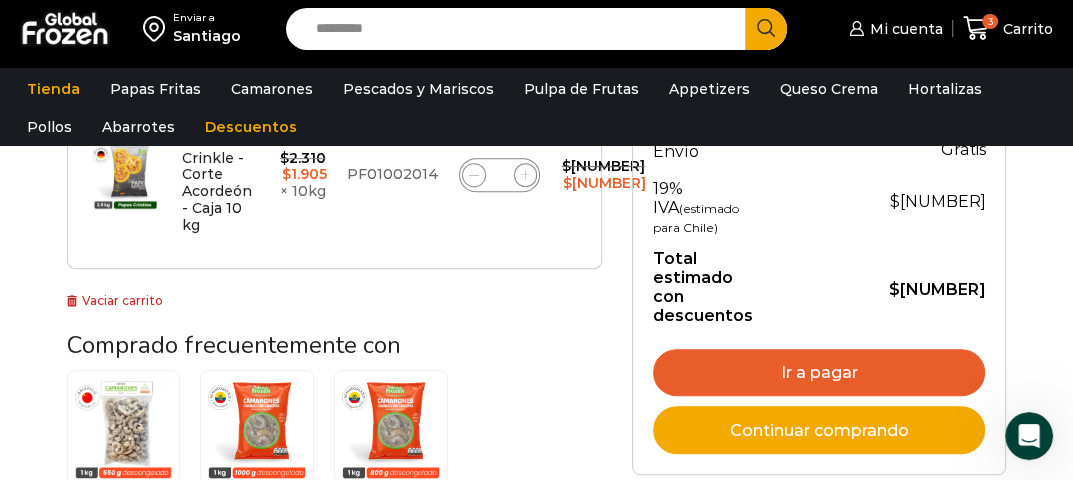 click on "Ir a pagar" at bounding box center [819, 373] 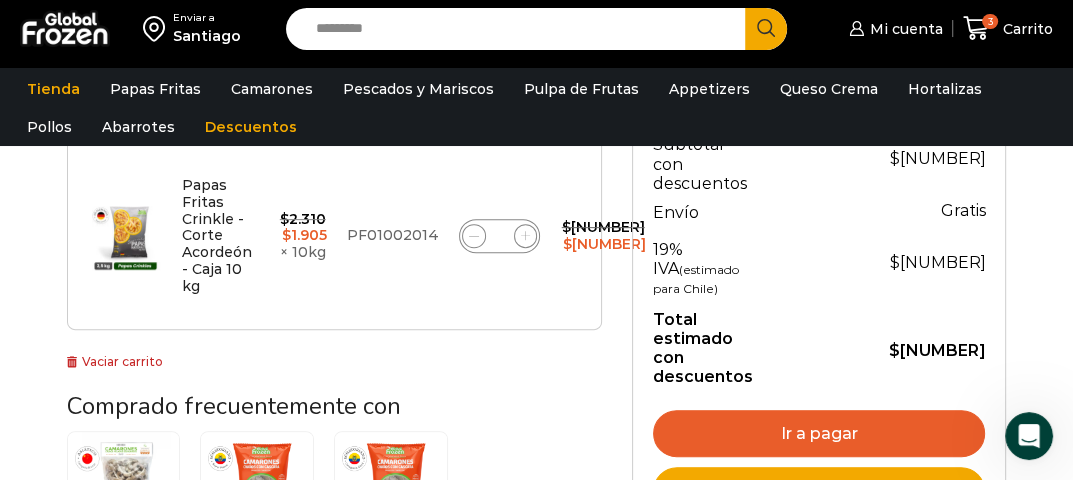 scroll, scrollTop: 600, scrollLeft: 0, axis: vertical 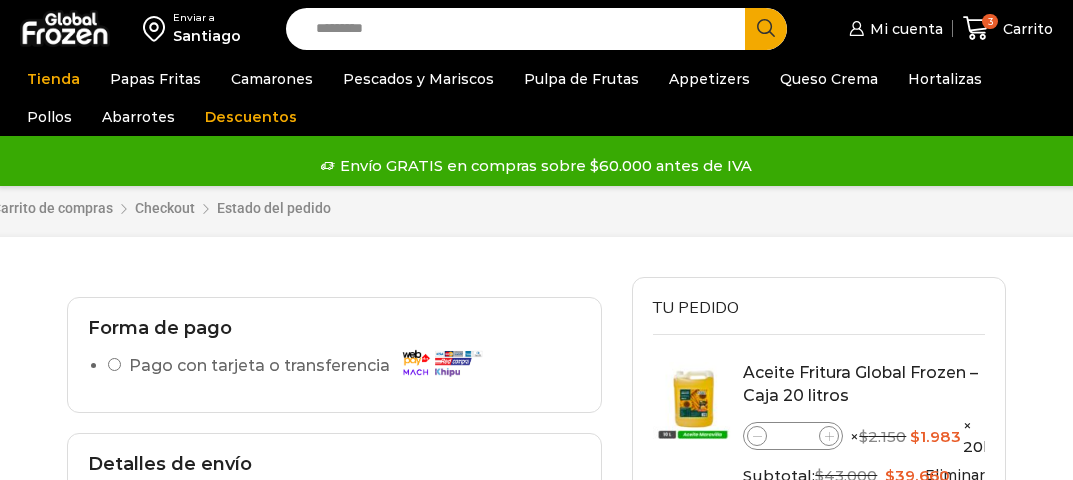 select on "*" 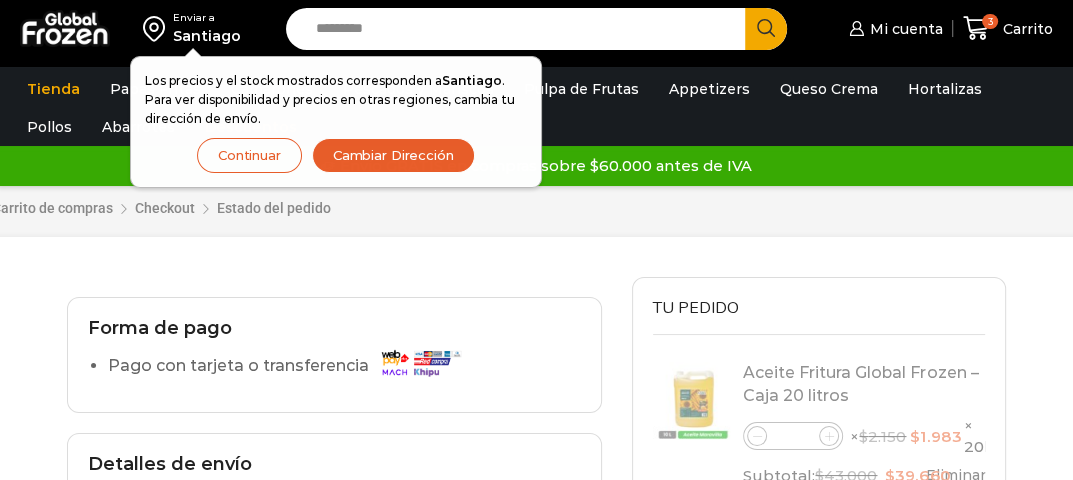 scroll, scrollTop: 0, scrollLeft: 0, axis: both 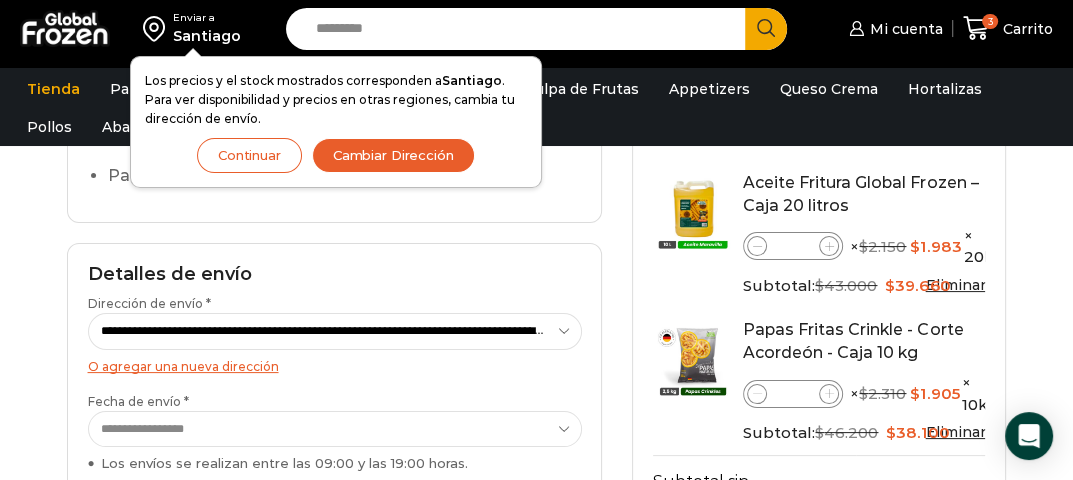 click on "**********" at bounding box center (335, 331) 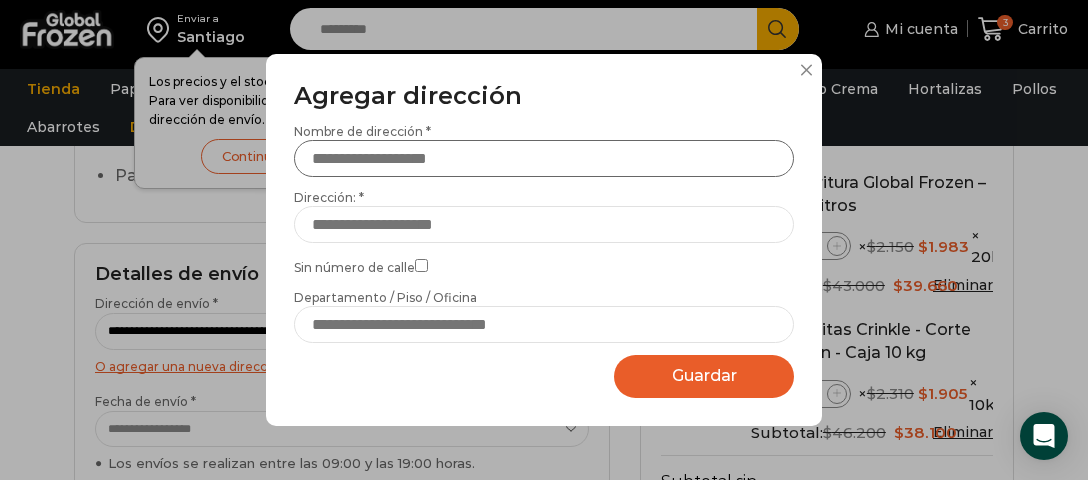 click on "Nombre de dirección *" at bounding box center [544, 158] 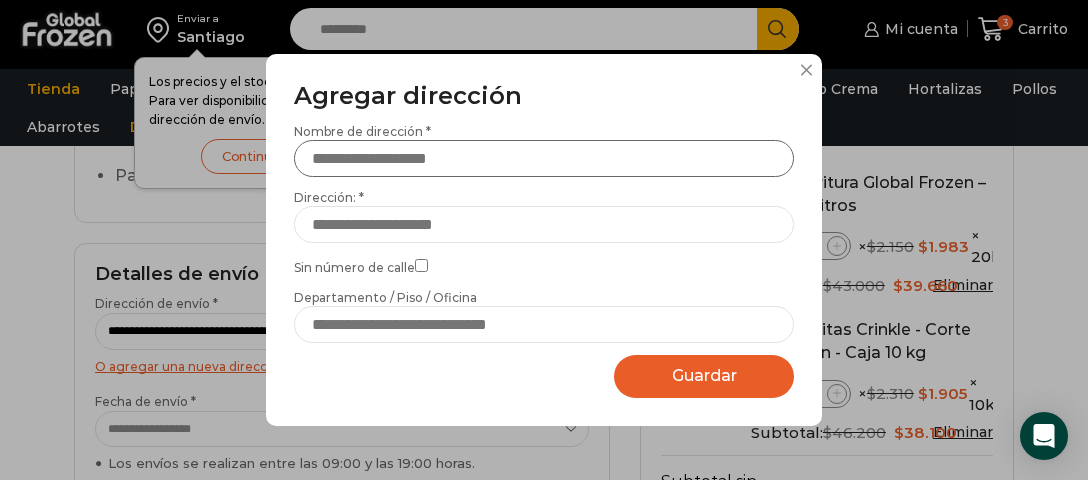 type on "**********" 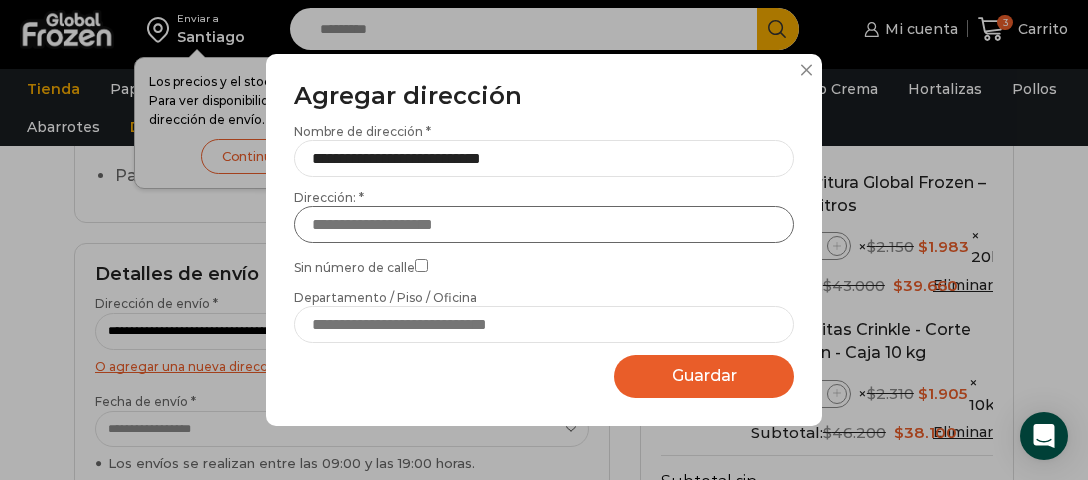 click on "Dirección: *" at bounding box center (544, 224) 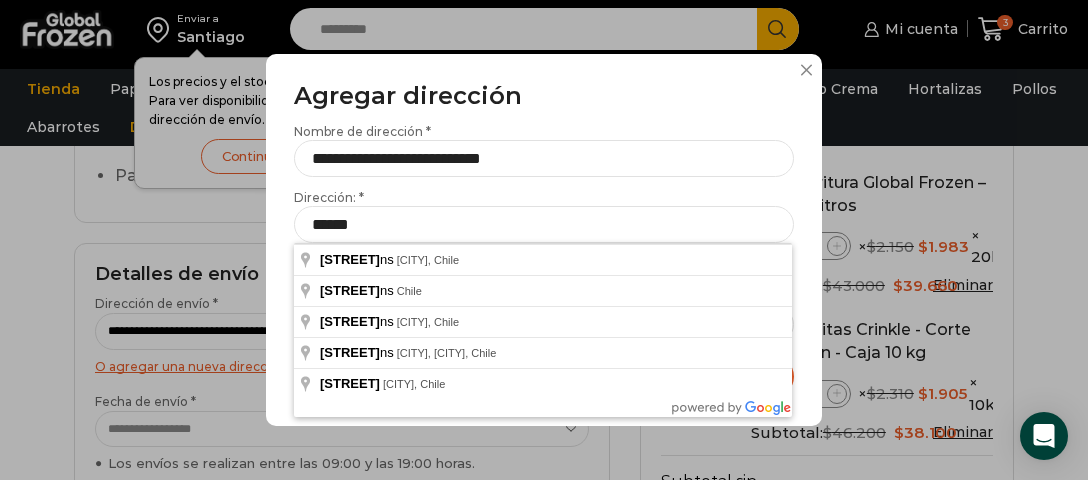 drag, startPoint x: 403, startPoint y: 231, endPoint x: 548, endPoint y: 296, distance: 158.90248 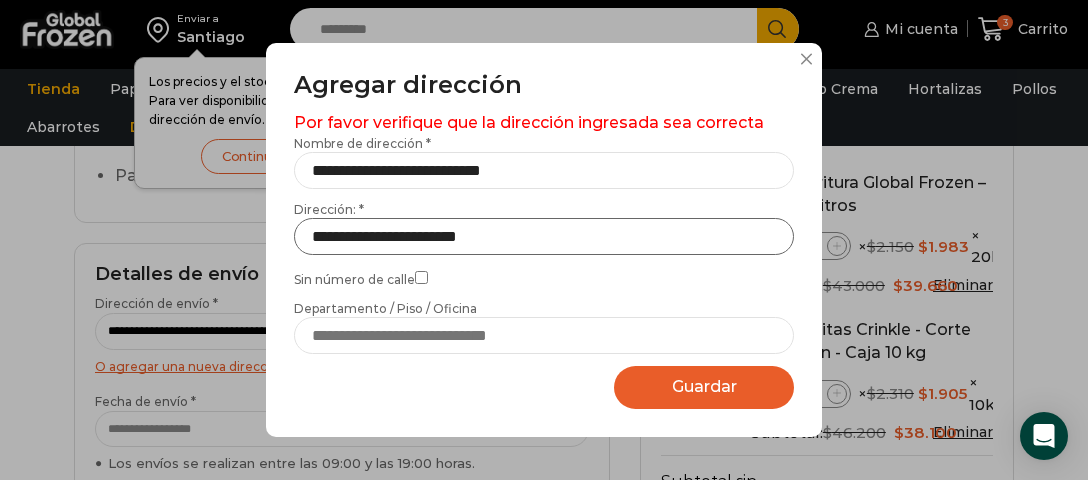 drag, startPoint x: 523, startPoint y: 244, endPoint x: 400, endPoint y: 237, distance: 123.19903 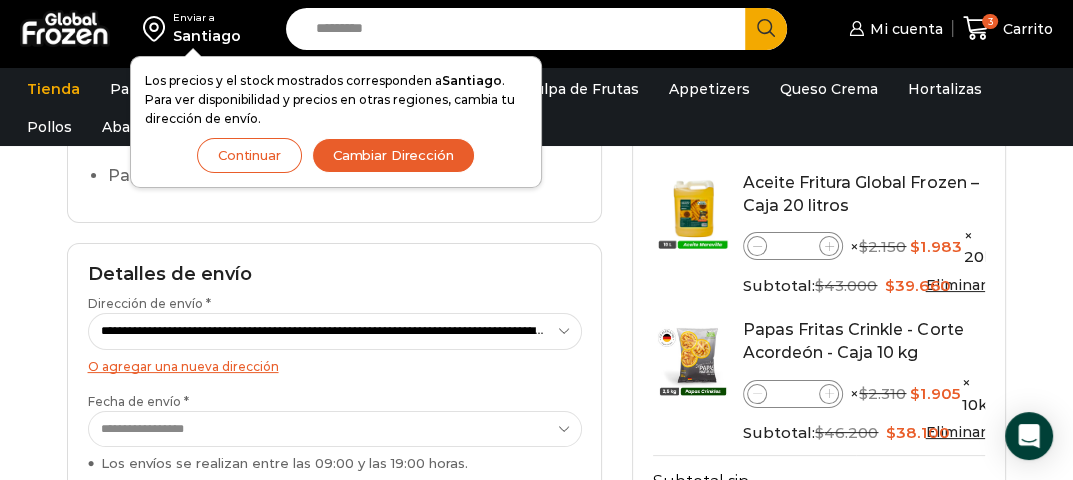click on "Enviar a
Santiago
Los precios y el stock mostrados corresponden a  Santiago . Para ver disponibilidad y precios en otras regiones, cambia tu dirección de envío.
Continuar Cambiar Dirección
Search input
Search" at bounding box center (536, 532) 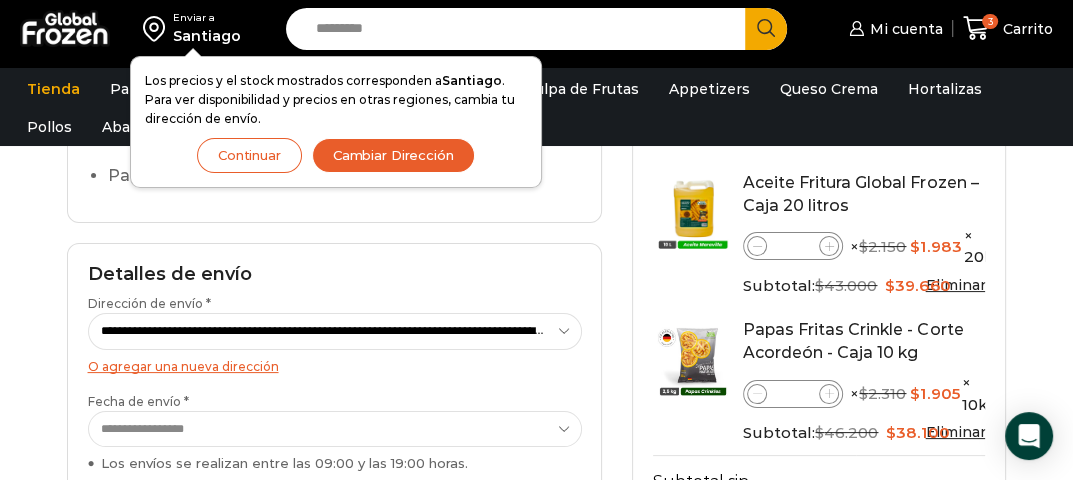 click on "Cambiar Dirección" at bounding box center [393, 155] 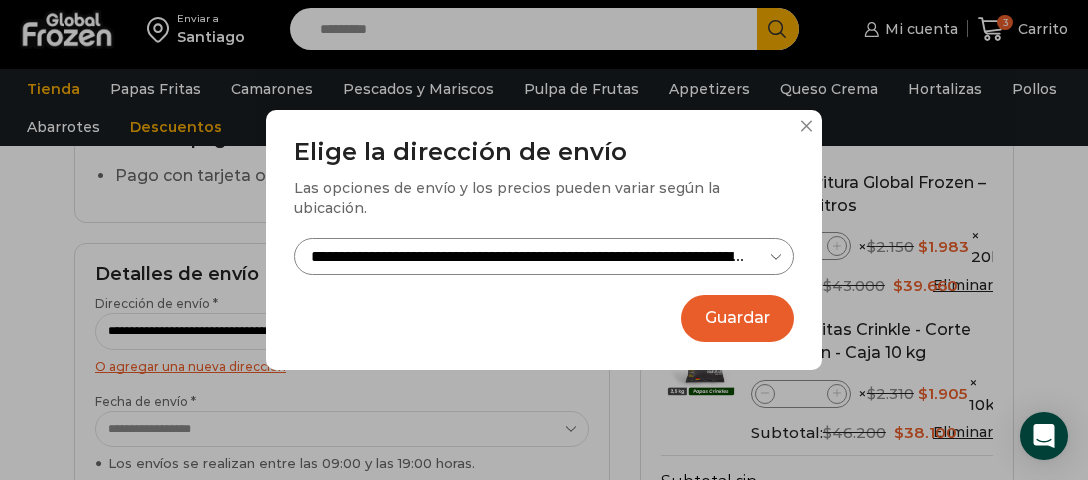 click on "Guardar" at bounding box center (737, 318) 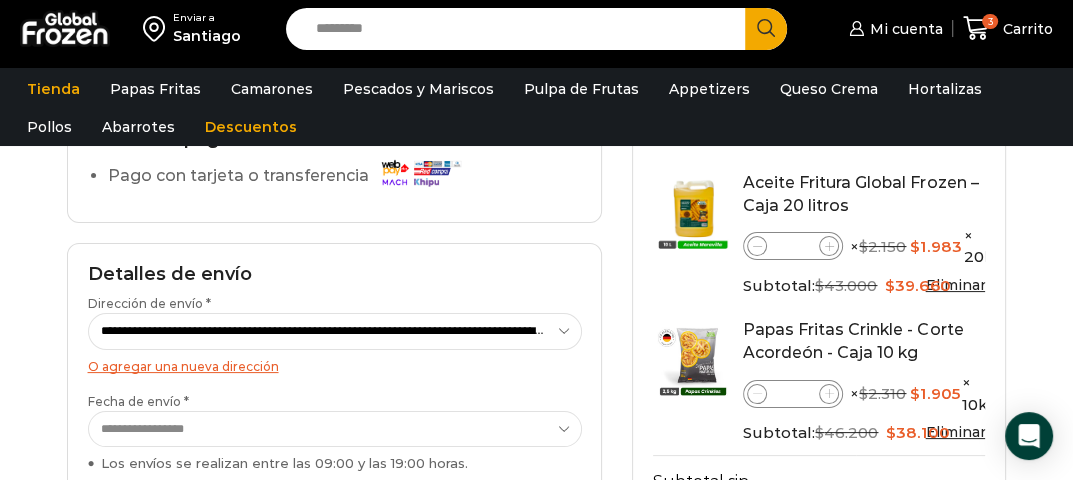 click on "O agregar una nueva dirección" at bounding box center (183, 366) 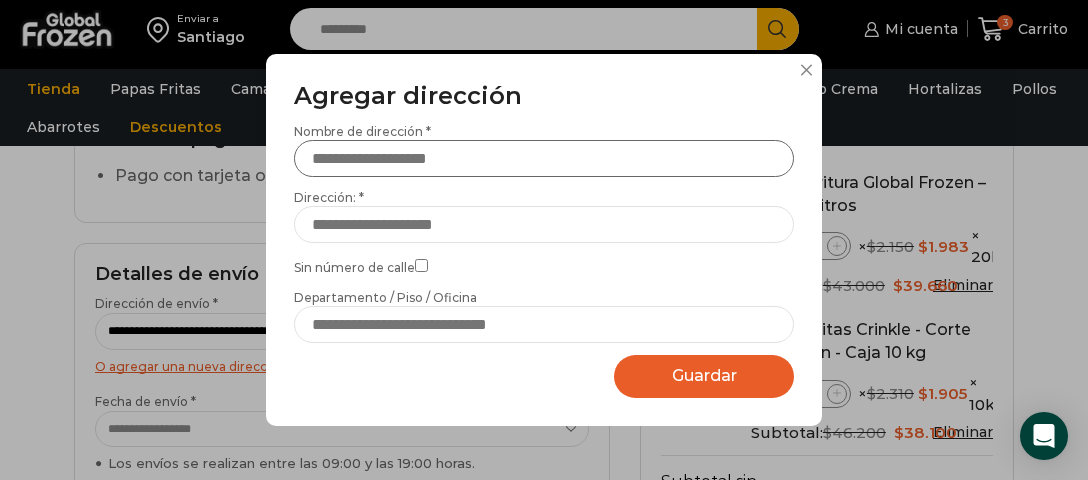 click on "Nombre de dirección *" at bounding box center [544, 158] 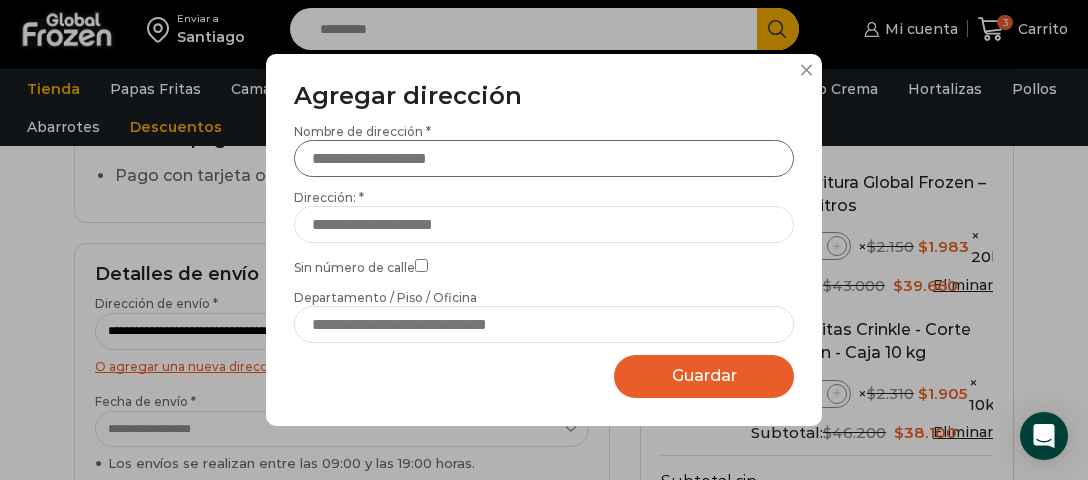 type on "**********" 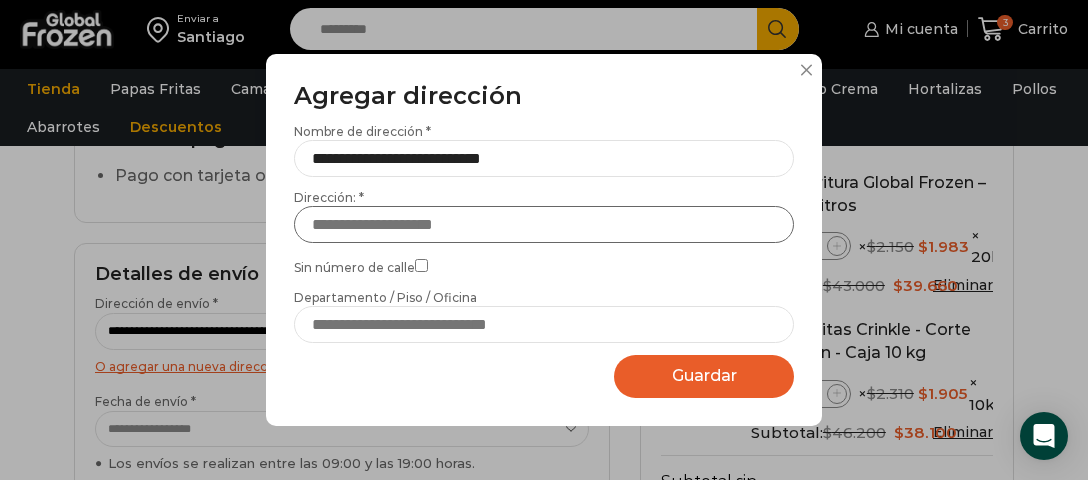 click on "Dirección: *" at bounding box center [544, 224] 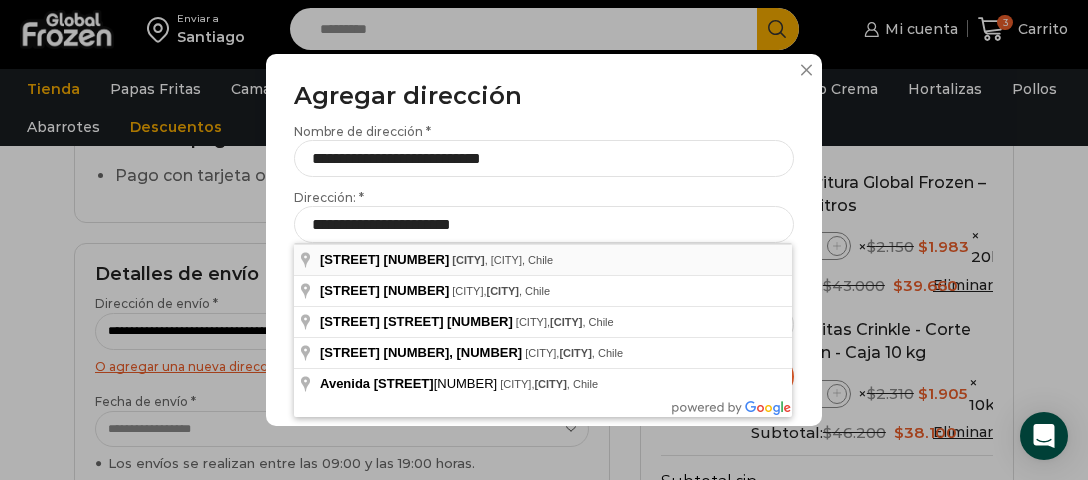 type on "**********" 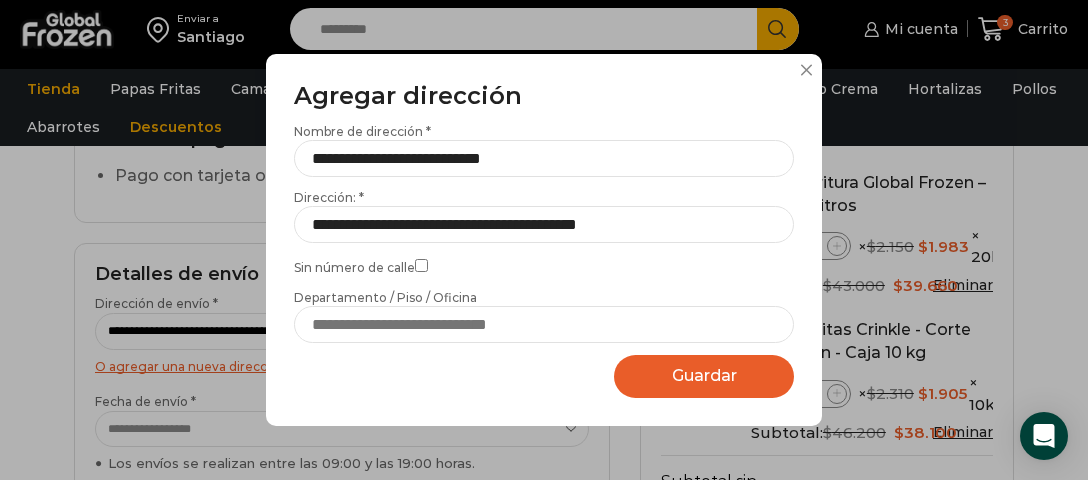 drag, startPoint x: 412, startPoint y: 255, endPoint x: 356, endPoint y: 278, distance: 60.53924 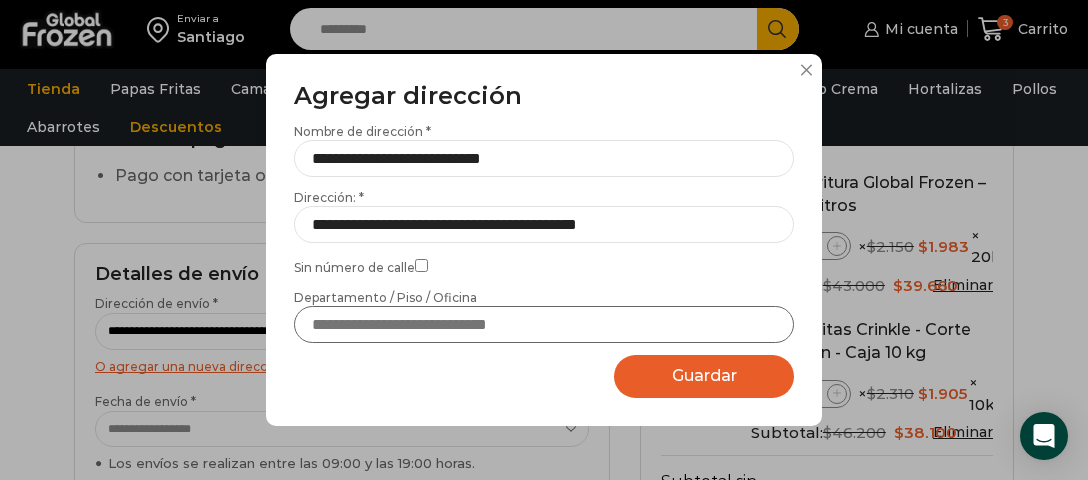 click on "Departamento / Piso / Oficina" at bounding box center (544, 324) 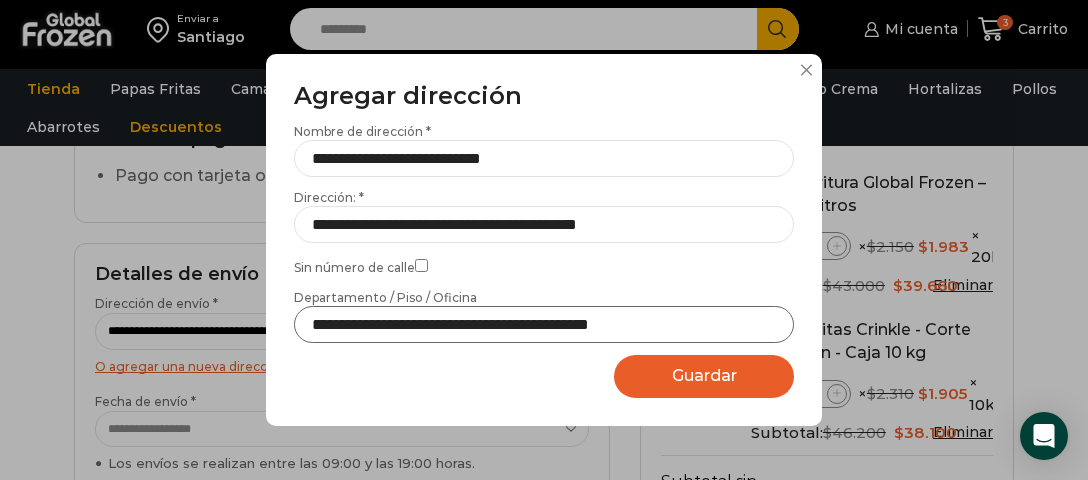 type on "**********" 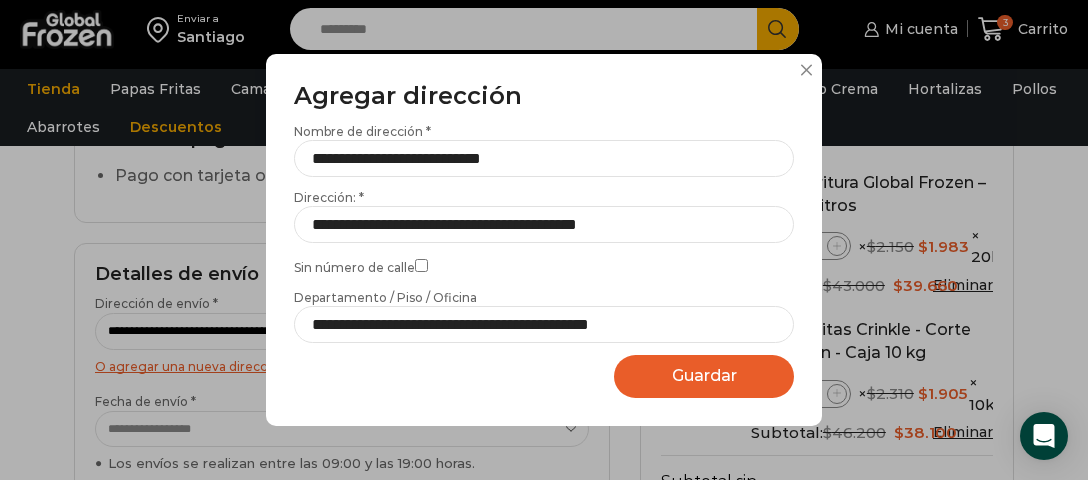 click on "Guardar" at bounding box center (704, 375) 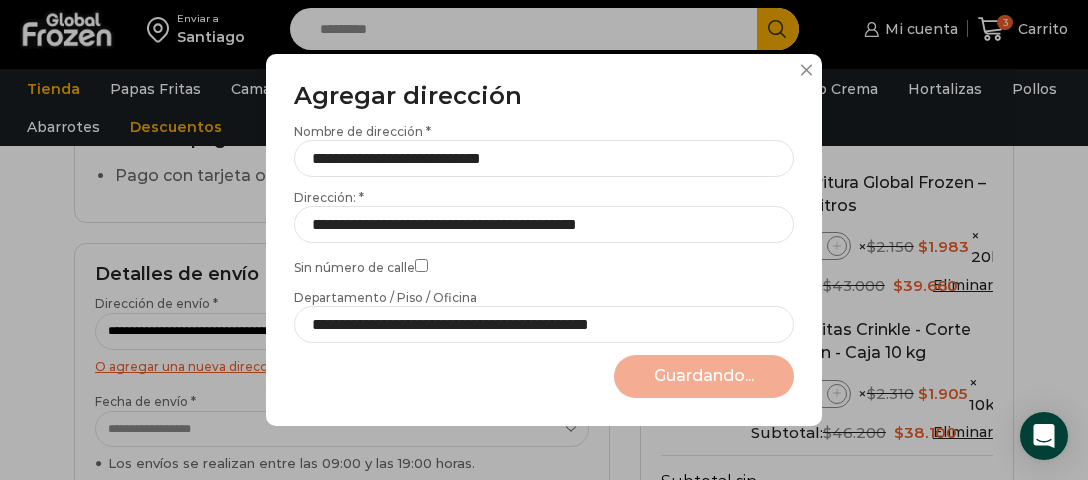 select on "*******" 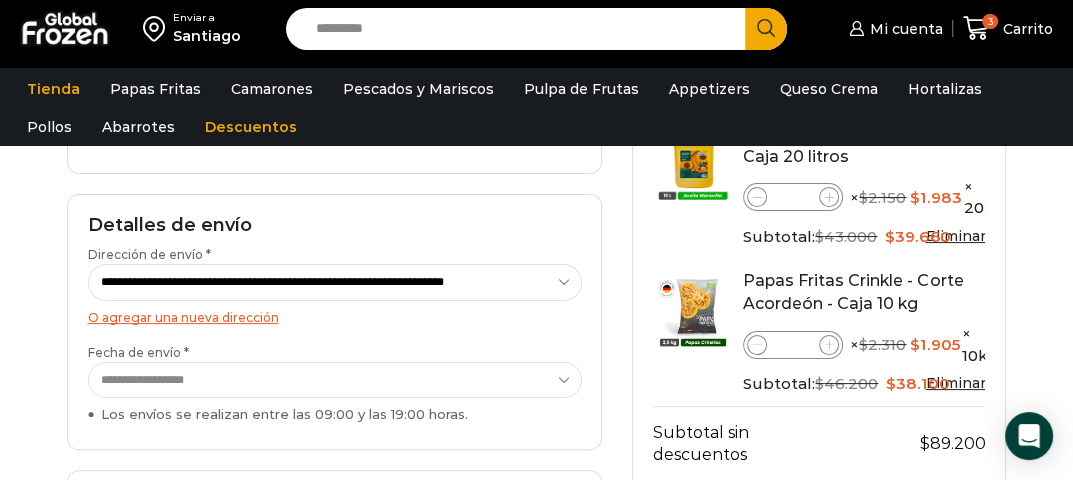 scroll, scrollTop: 200, scrollLeft: 0, axis: vertical 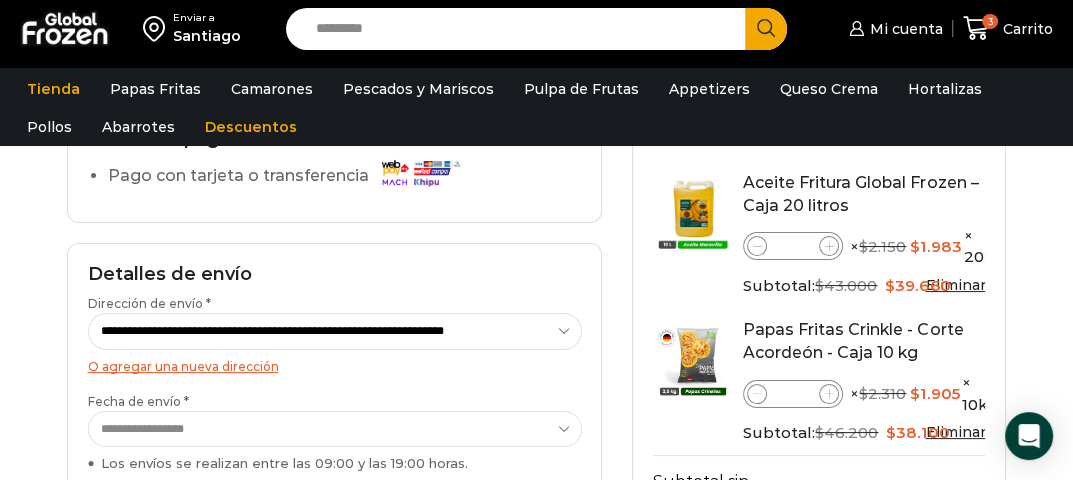 click on "Enviar a" at bounding box center (207, 18) 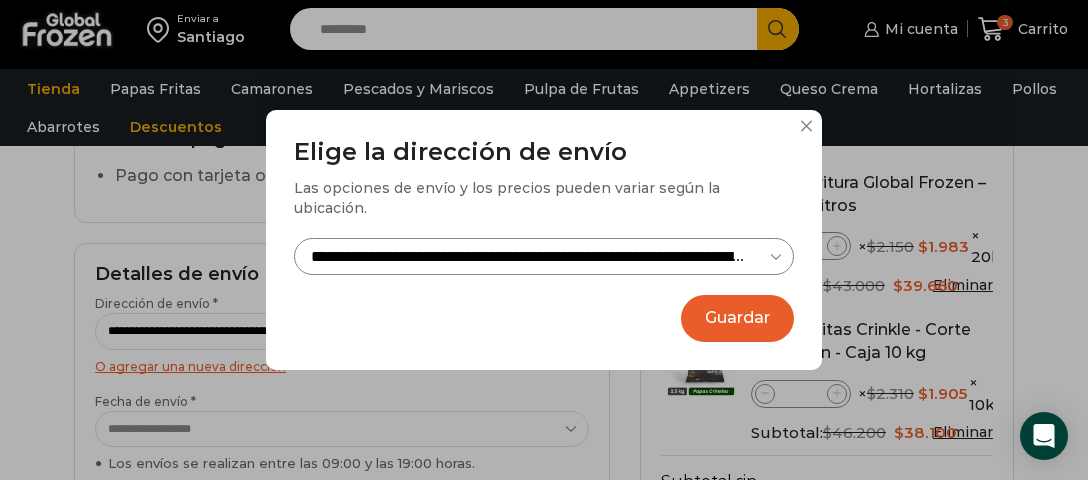click on "**********" at bounding box center [544, 256] 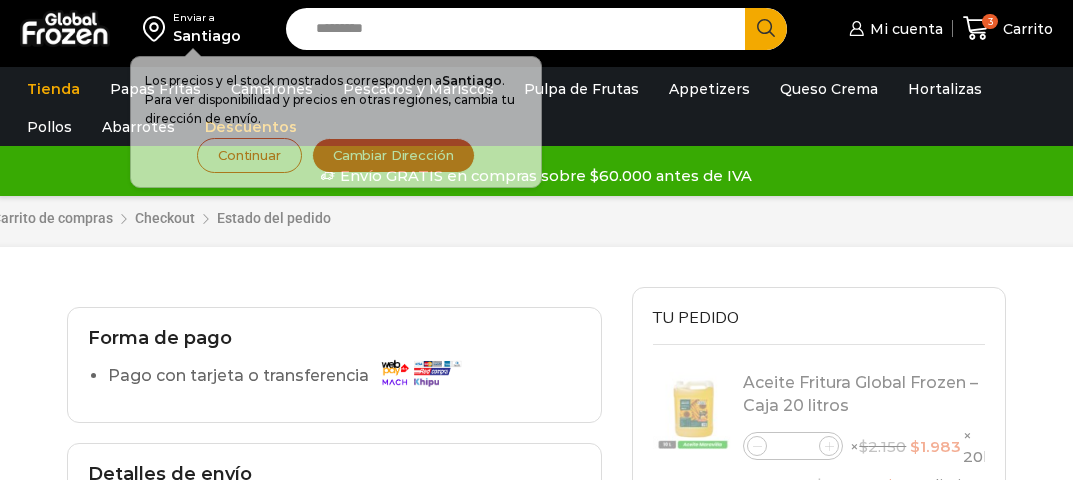 select on "*" 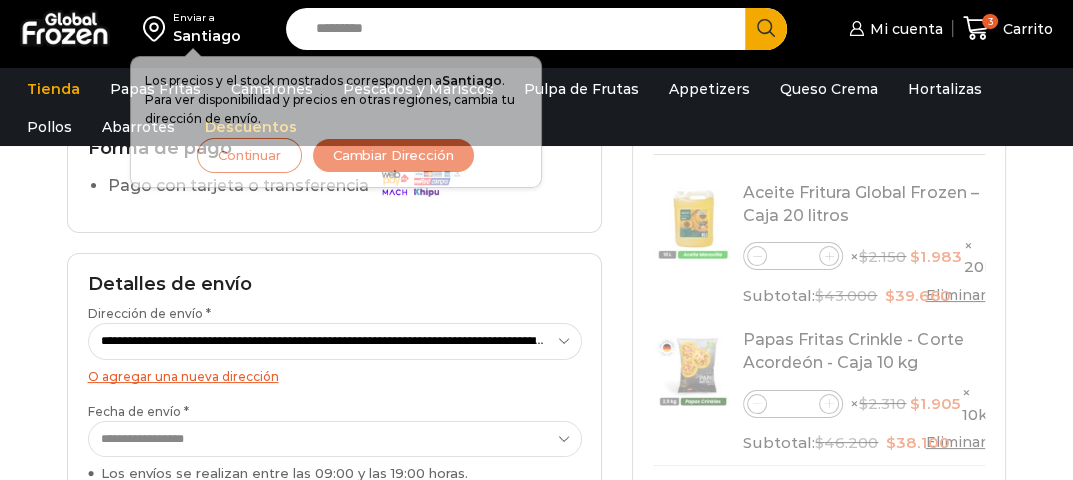 scroll, scrollTop: 0, scrollLeft: 0, axis: both 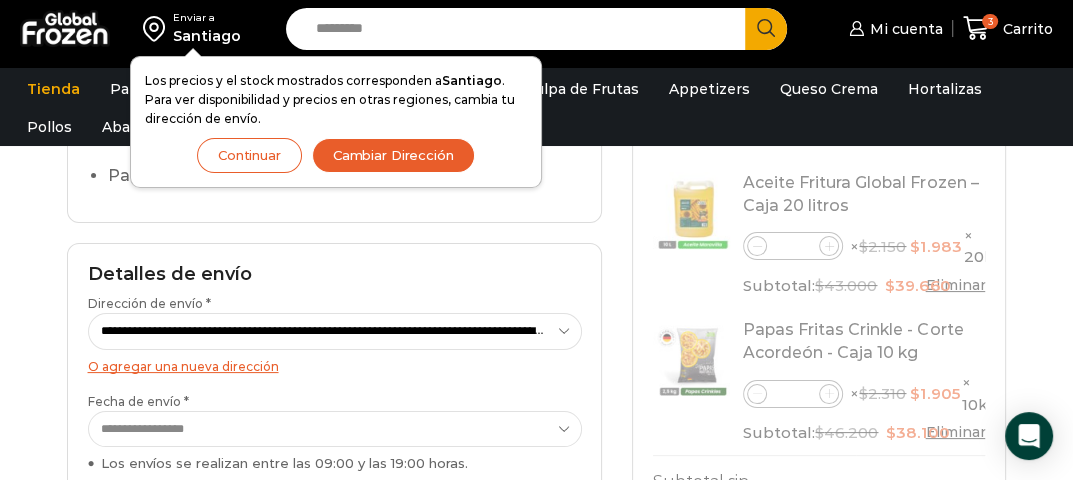click on "Cambiar Dirección" at bounding box center (393, 155) 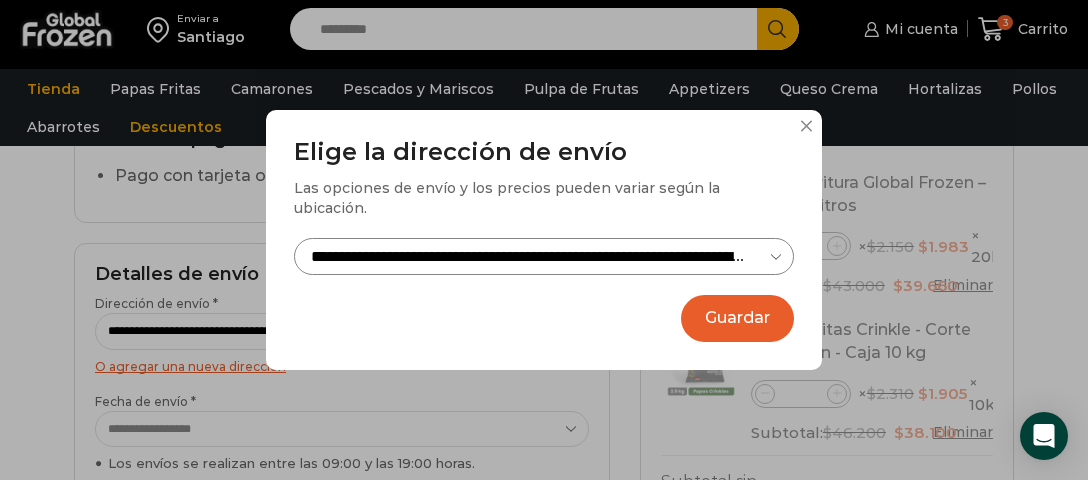 click on "**********" at bounding box center (544, 256) 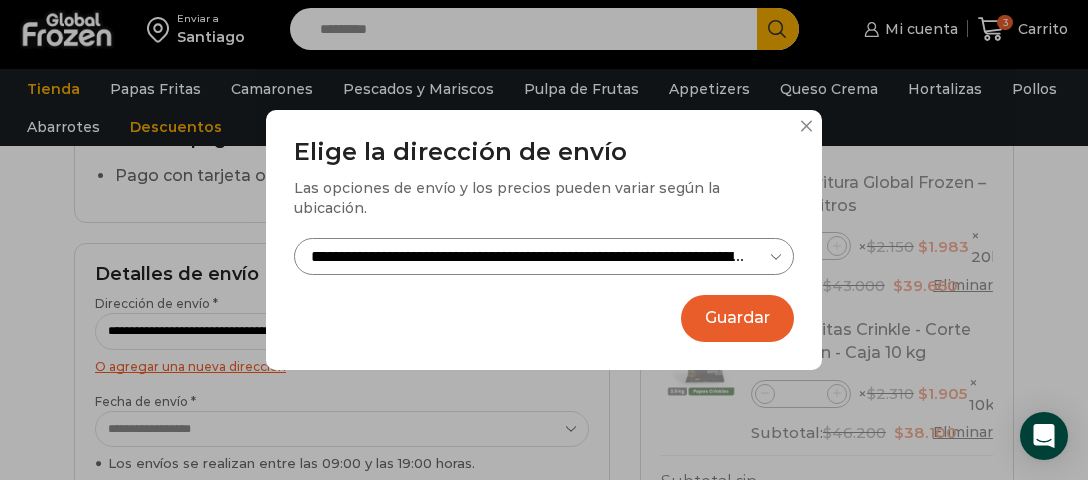 click on "**********" at bounding box center [544, 240] 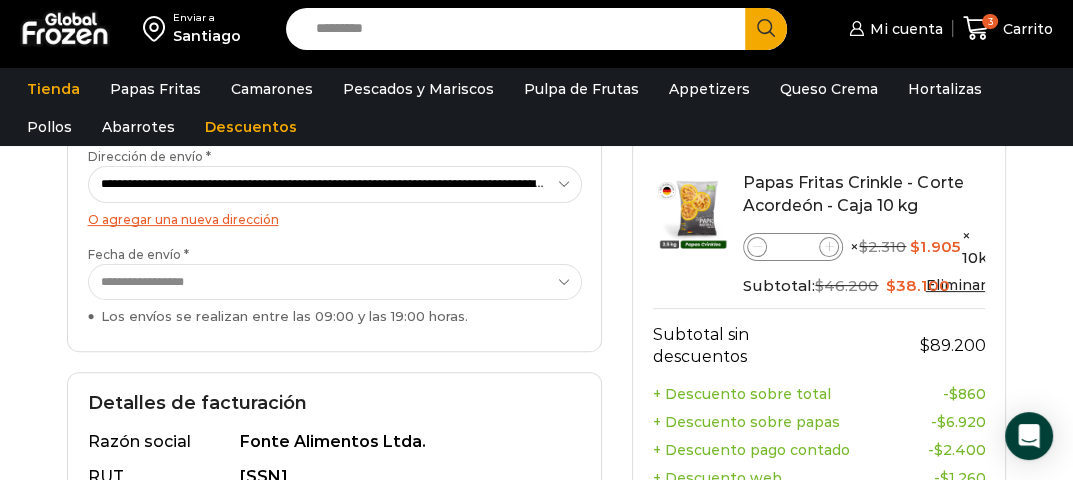 scroll, scrollTop: 200, scrollLeft: 0, axis: vertical 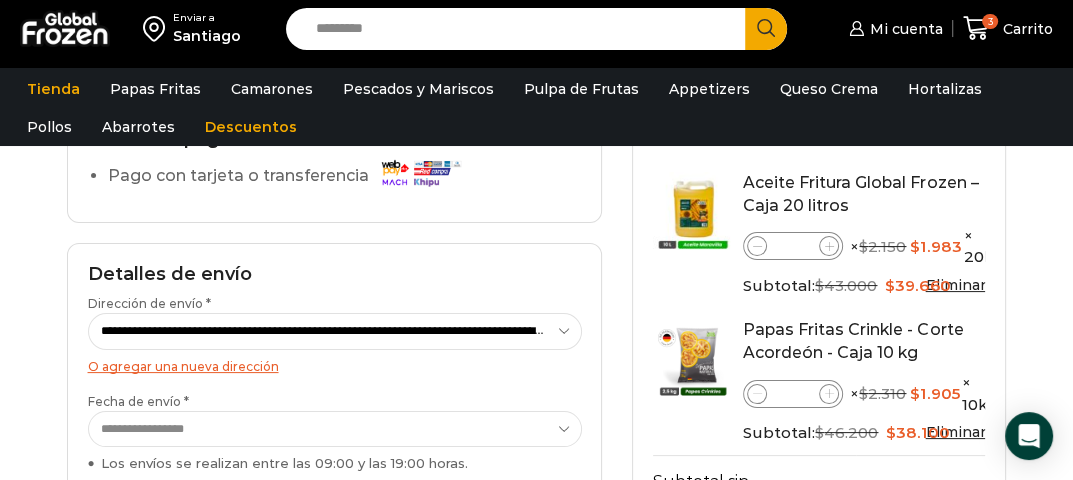 click on "O agregar una nueva dirección" at bounding box center [183, 366] 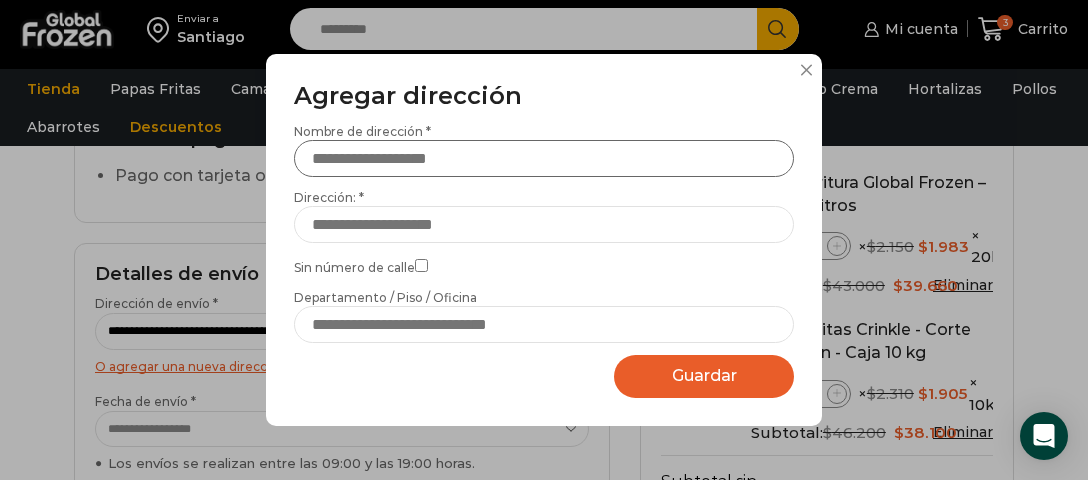 click on "Nombre de dirección *" at bounding box center (544, 158) 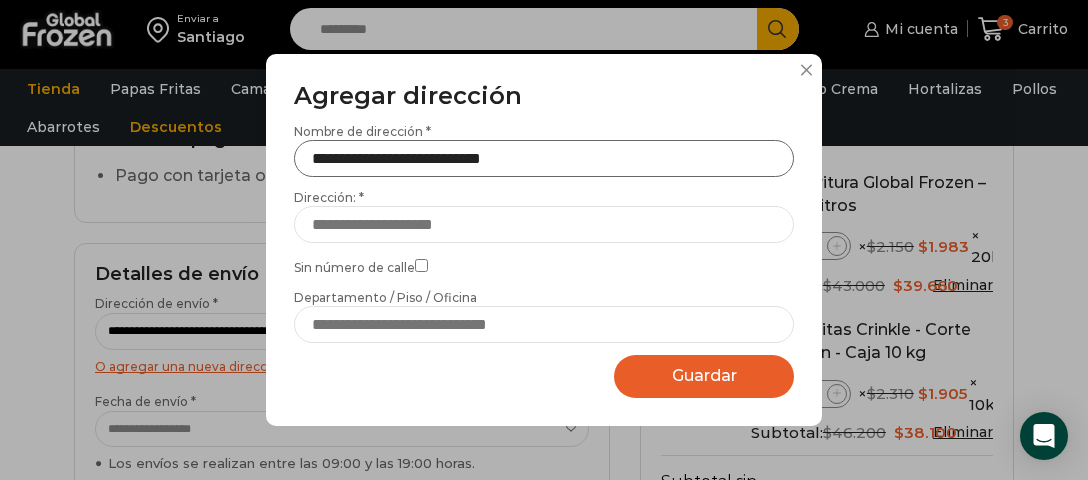 drag, startPoint x: 482, startPoint y: 159, endPoint x: 657, endPoint y: 165, distance: 175.10283 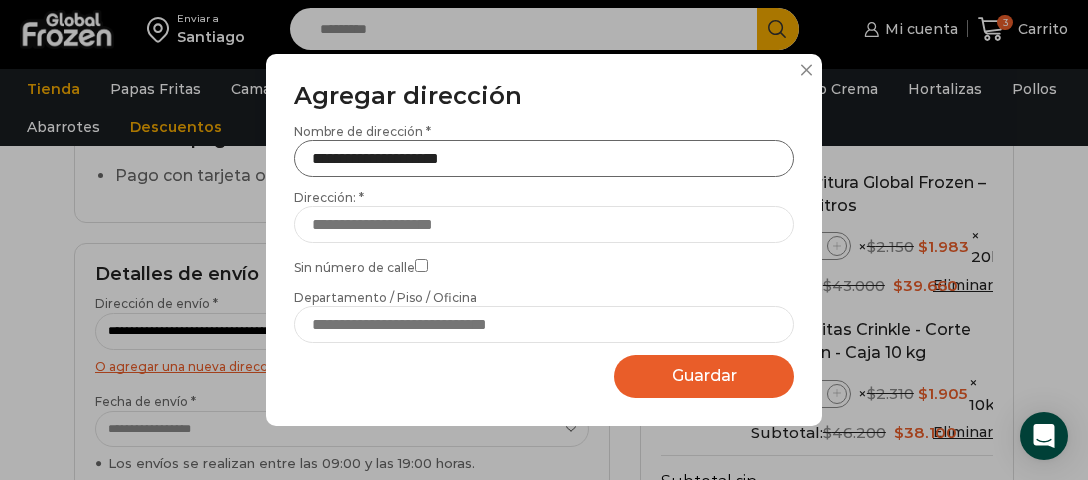 type on "**********" 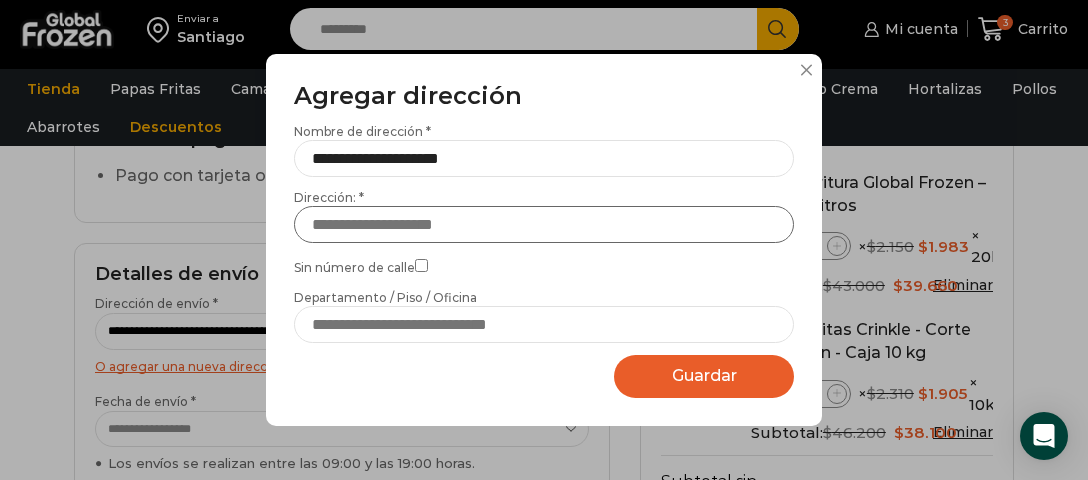 click on "Dirección: *" at bounding box center [544, 224] 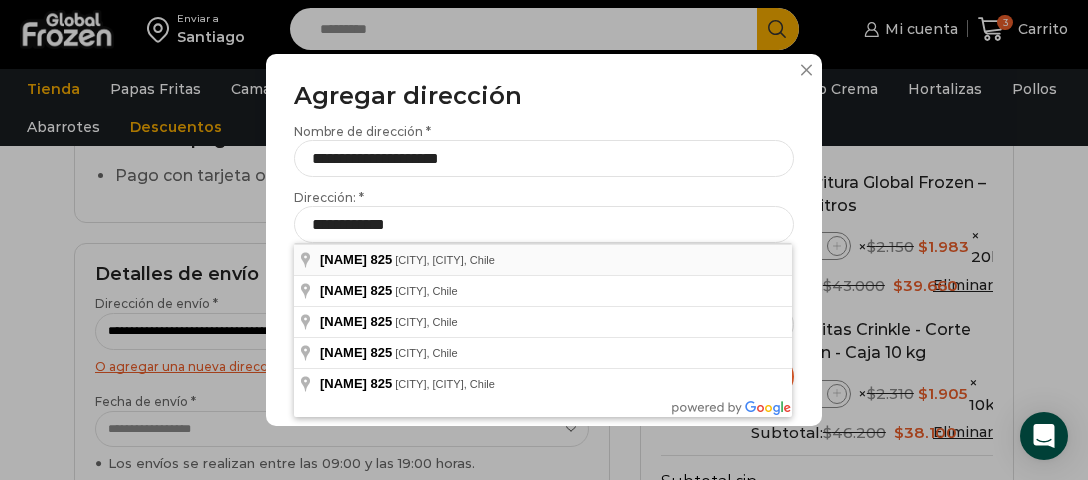 type on "**********" 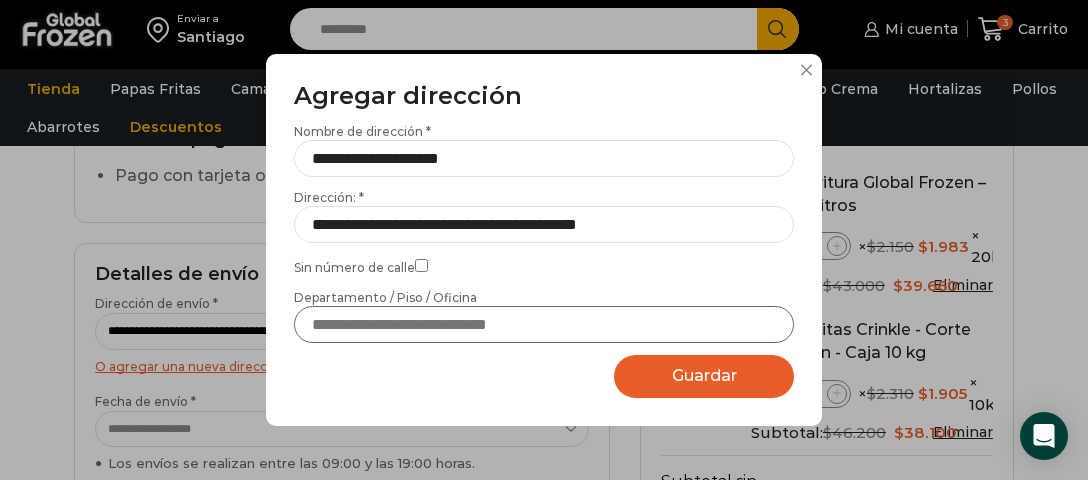 click on "Departamento / Piso / Oficina" at bounding box center (544, 324) 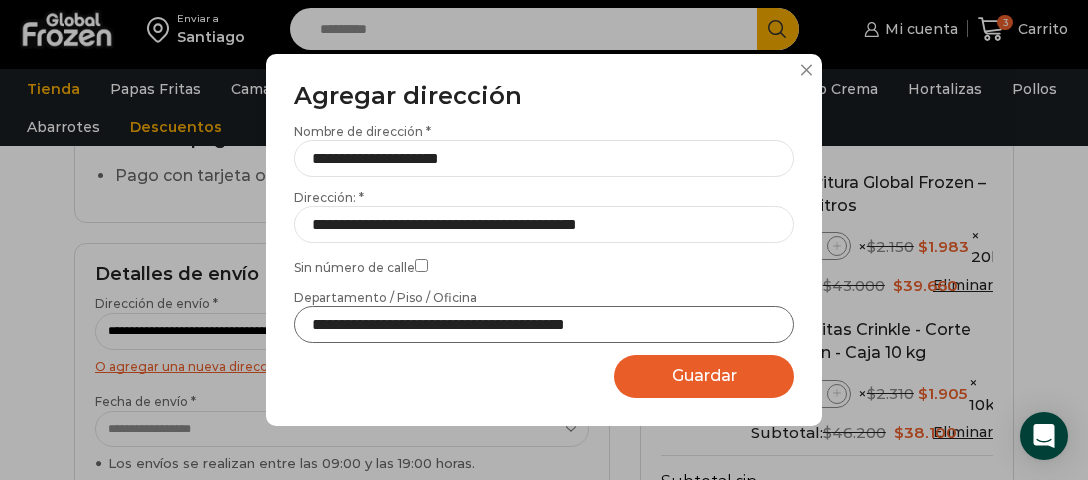 type on "**********" 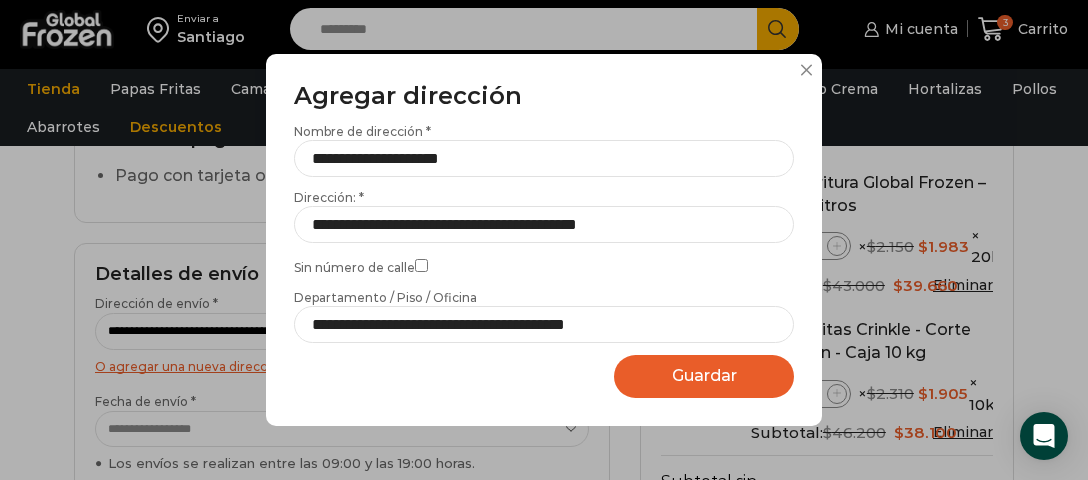 click on "Guardar Guardando..." at bounding box center (704, 376) 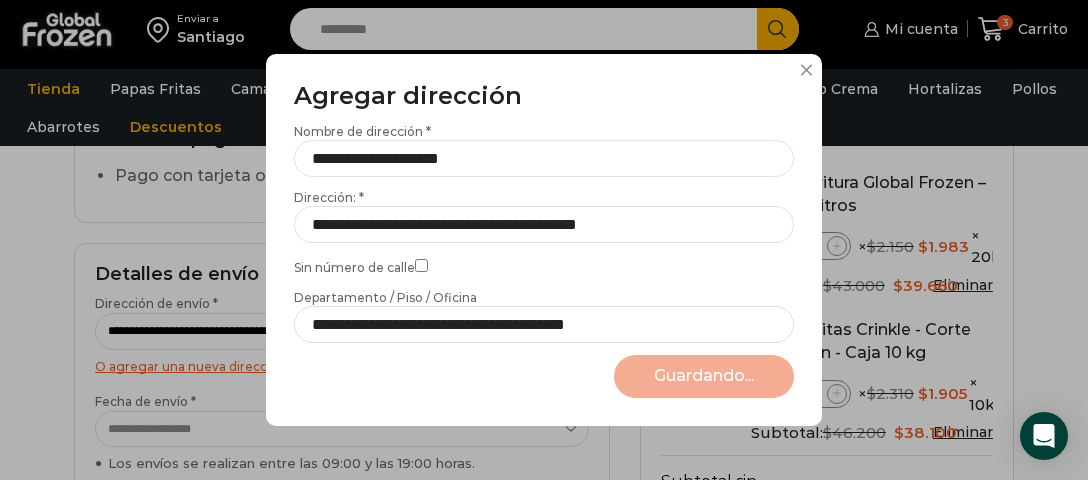 select on "*******" 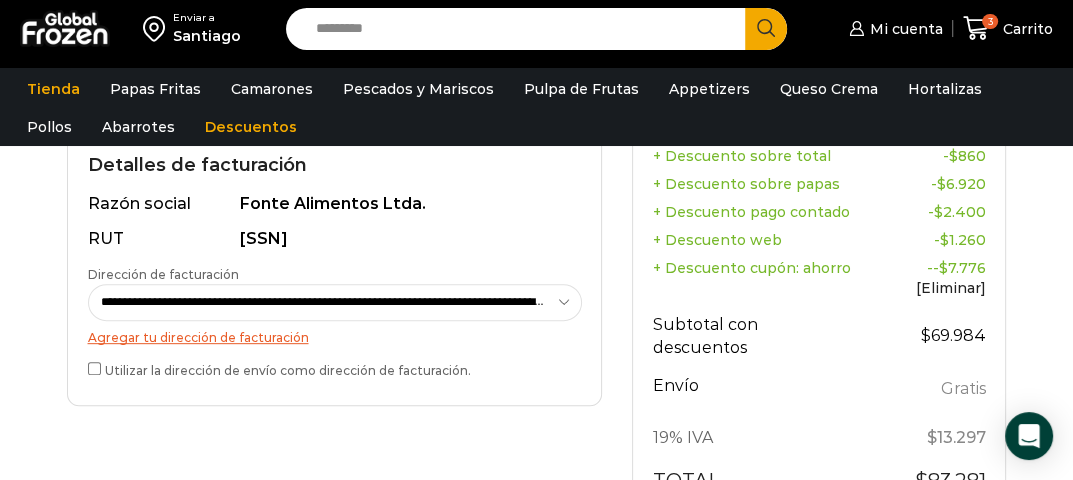 scroll, scrollTop: 600, scrollLeft: 0, axis: vertical 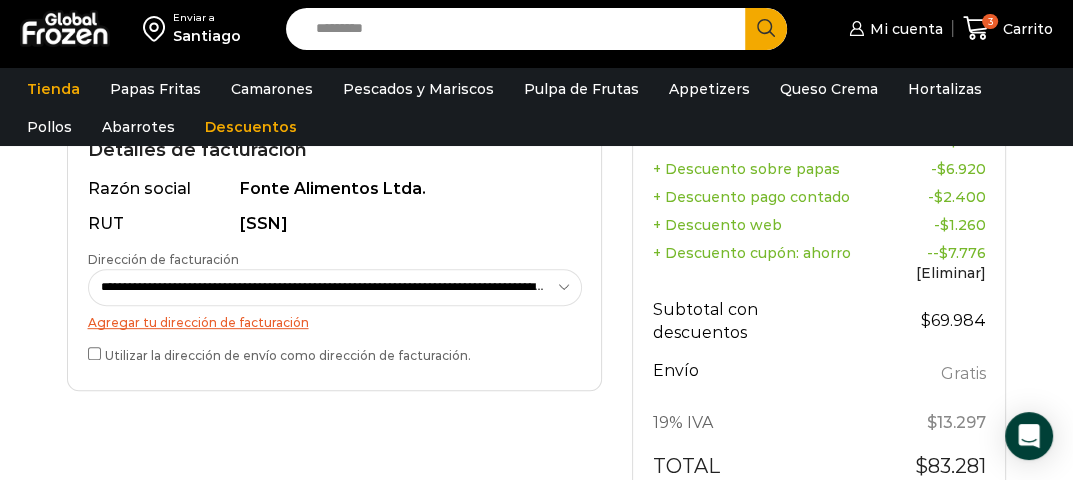 click on "Utilizar la dirección de envío como dirección de facturación." at bounding box center [335, 353] 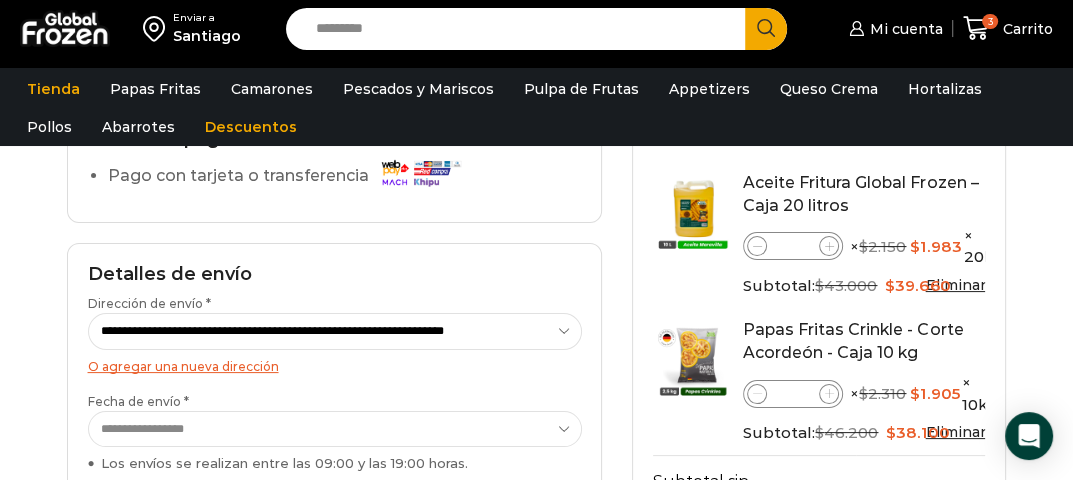 click on "Santiago" at bounding box center (207, 36) 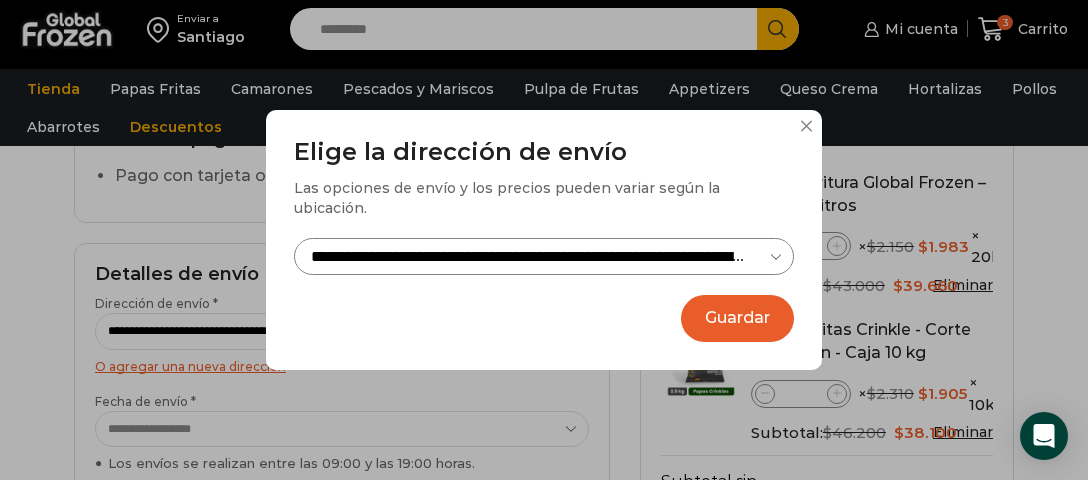 click on "**********" at bounding box center [544, 240] 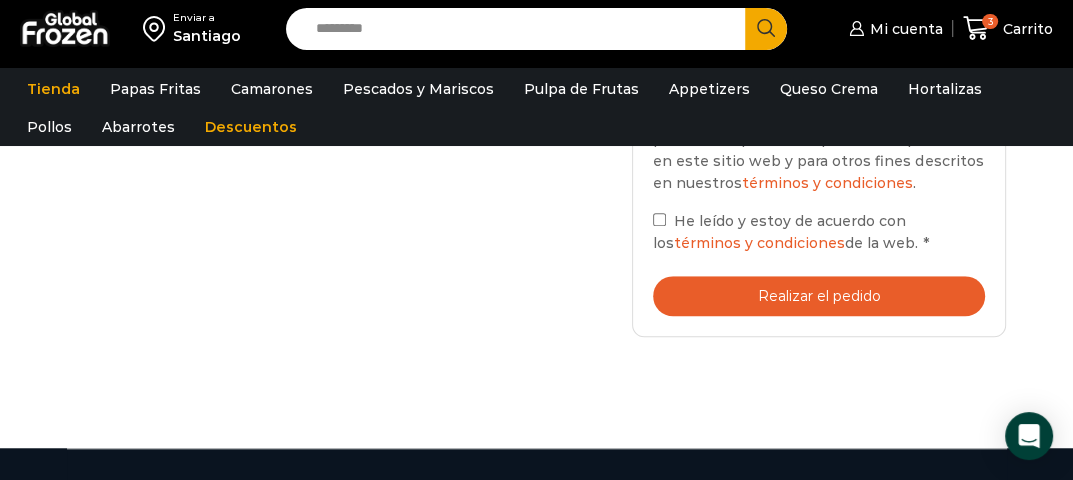 scroll, scrollTop: 900, scrollLeft: 0, axis: vertical 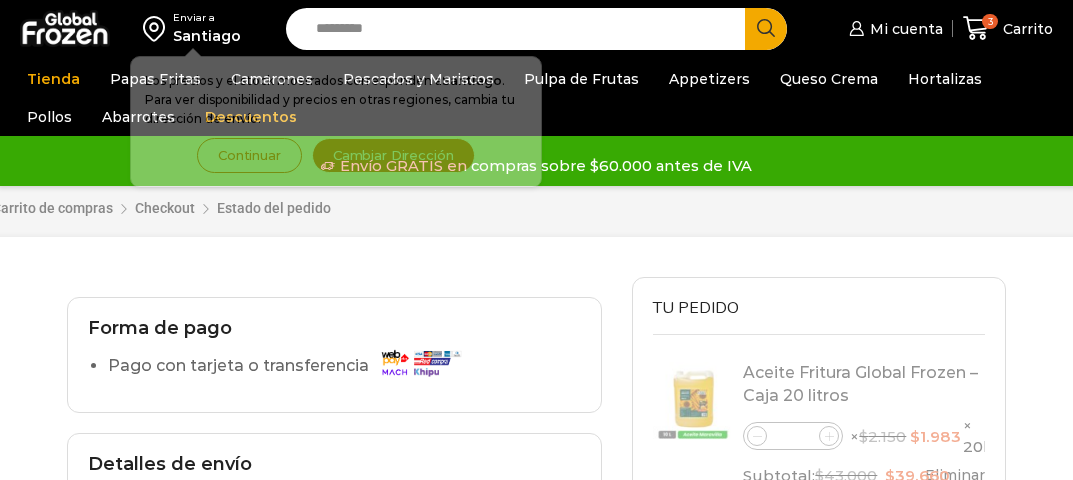 select on "*" 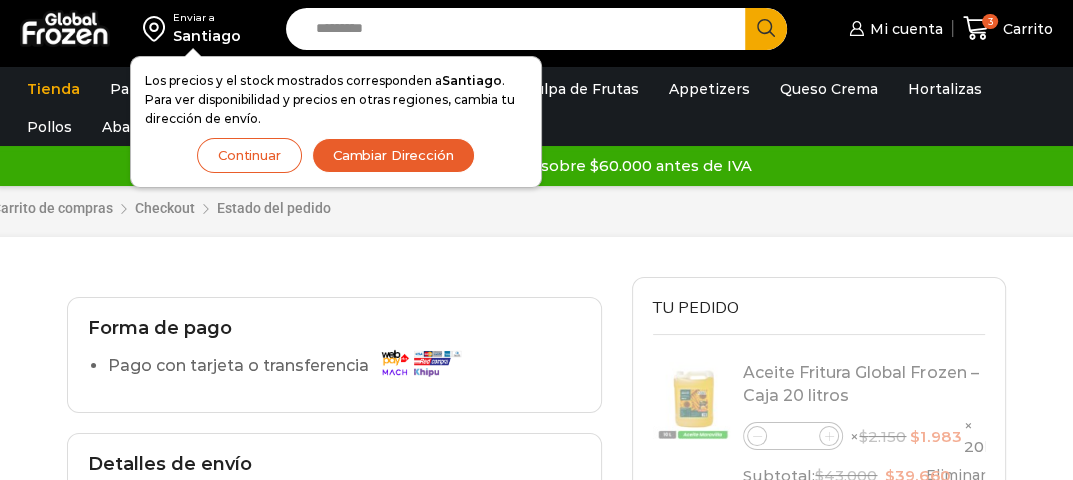 scroll, scrollTop: 0, scrollLeft: 0, axis: both 